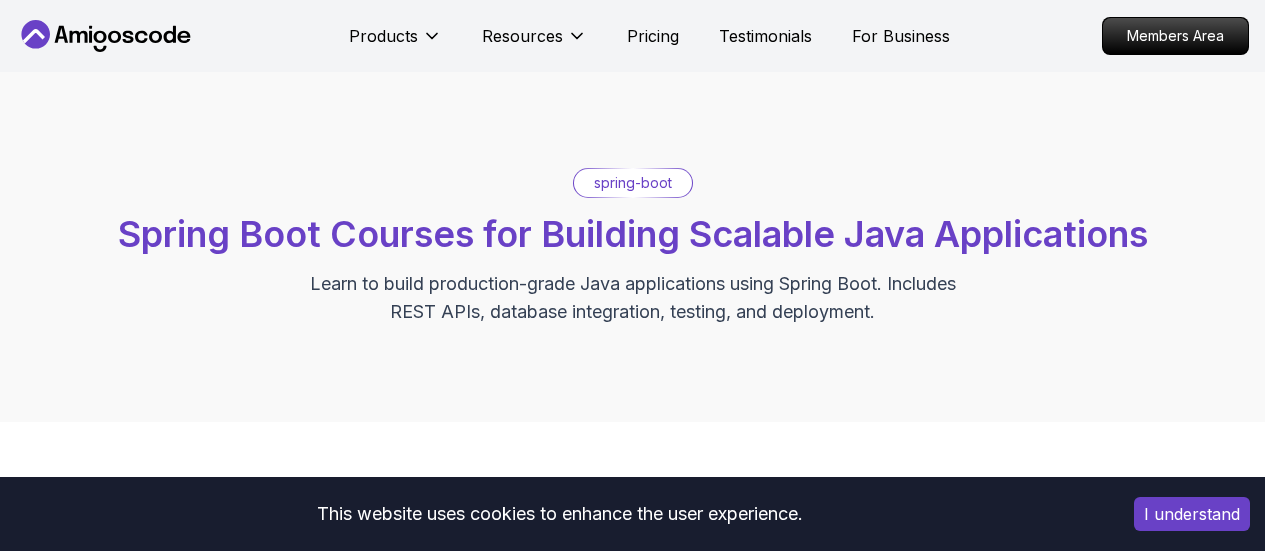 scroll, scrollTop: 0, scrollLeft: 0, axis: both 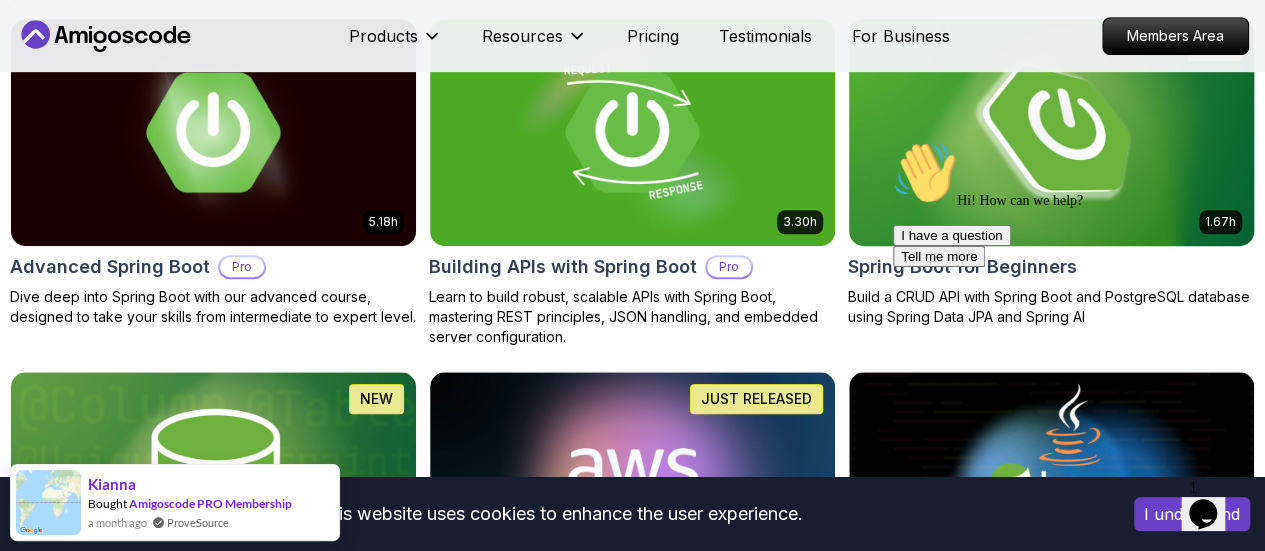 click at bounding box center (1051, 132) 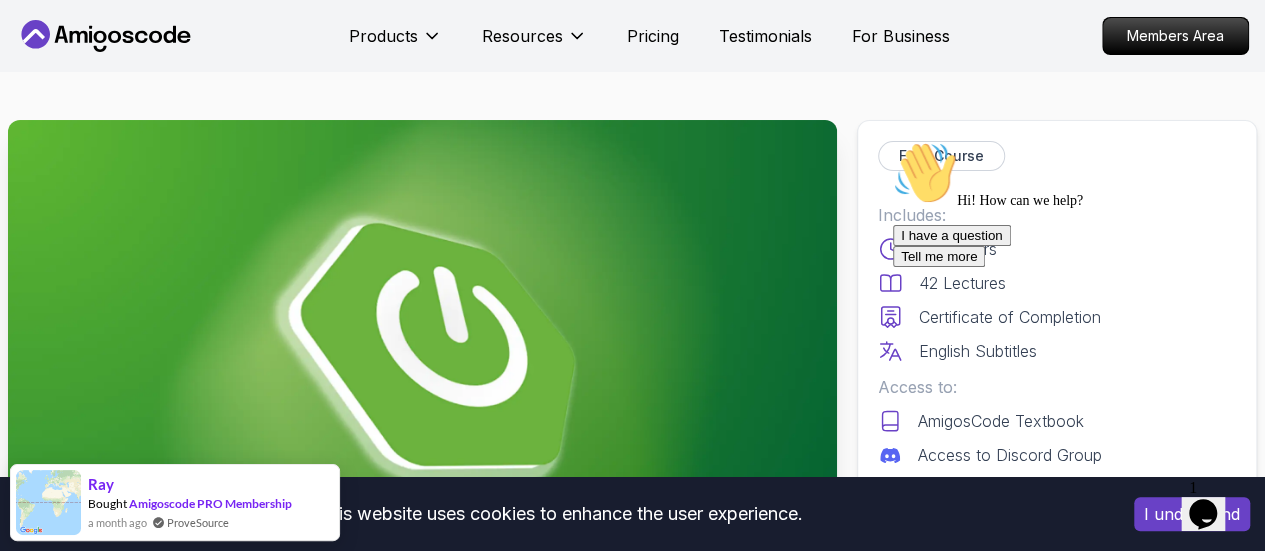 scroll, scrollTop: 137, scrollLeft: 0, axis: vertical 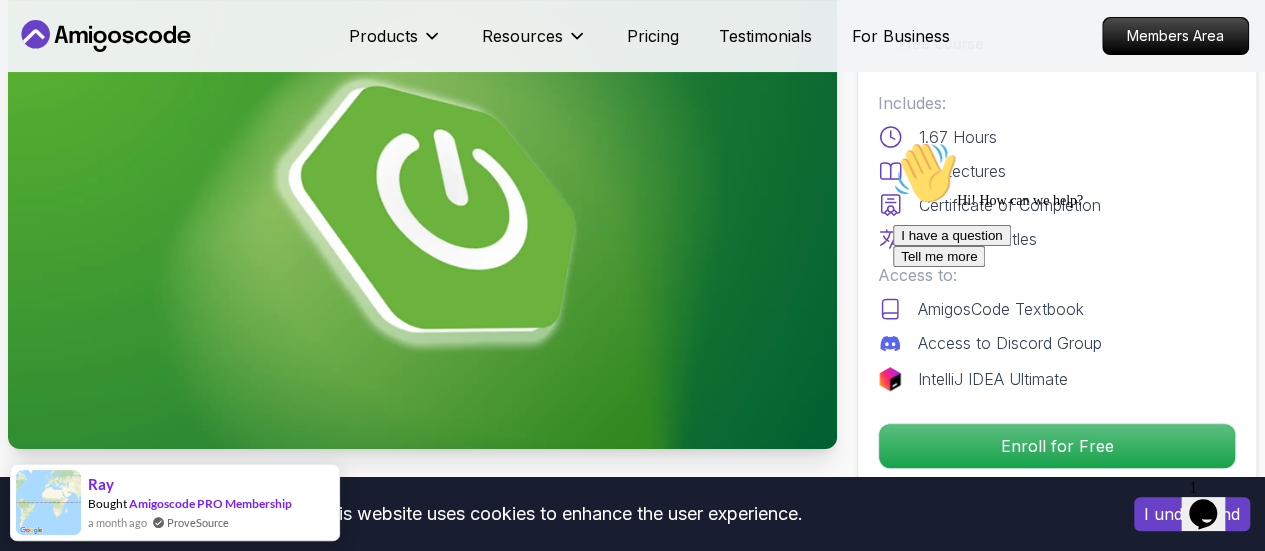 click on "I have a question Tell me more" at bounding box center (1073, 246) 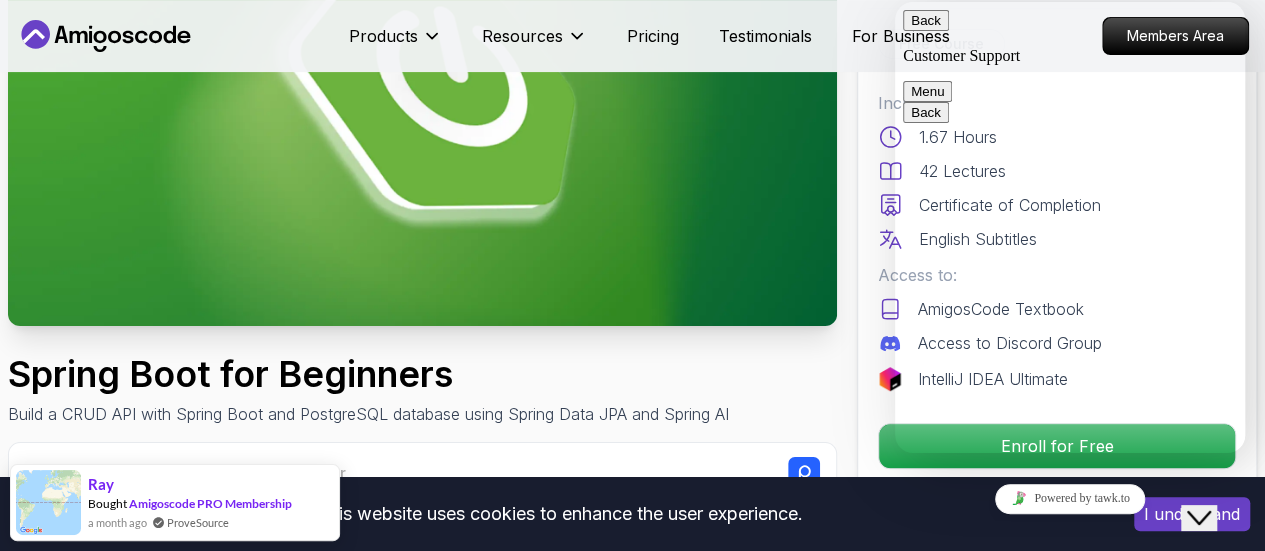 scroll, scrollTop: 261, scrollLeft: 0, axis: vertical 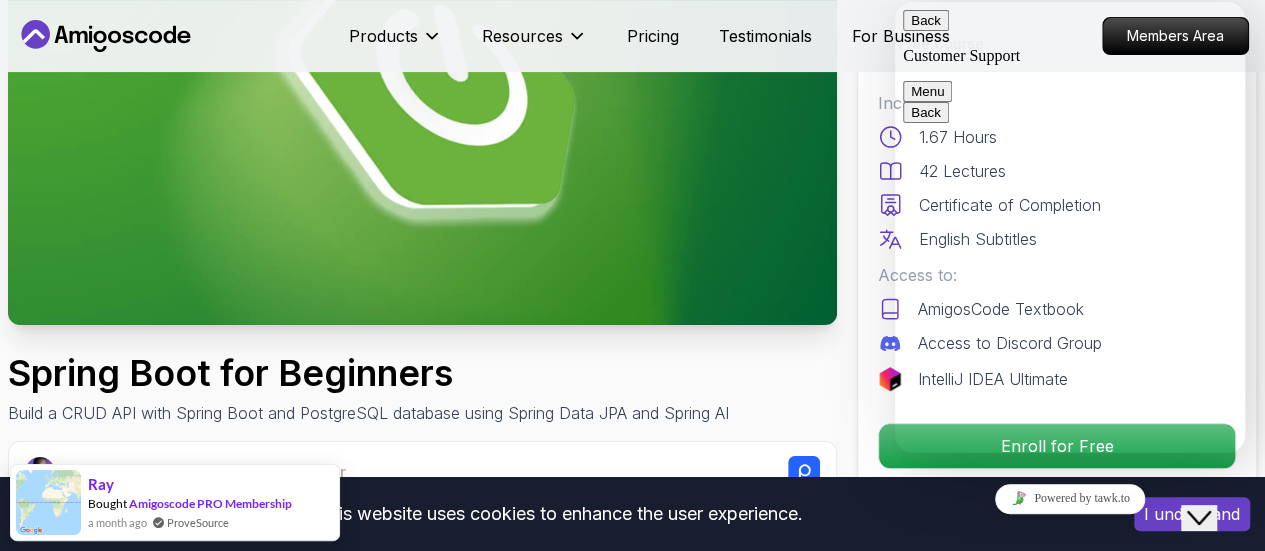 click on "Customer Support" at bounding box center [1070, 56] 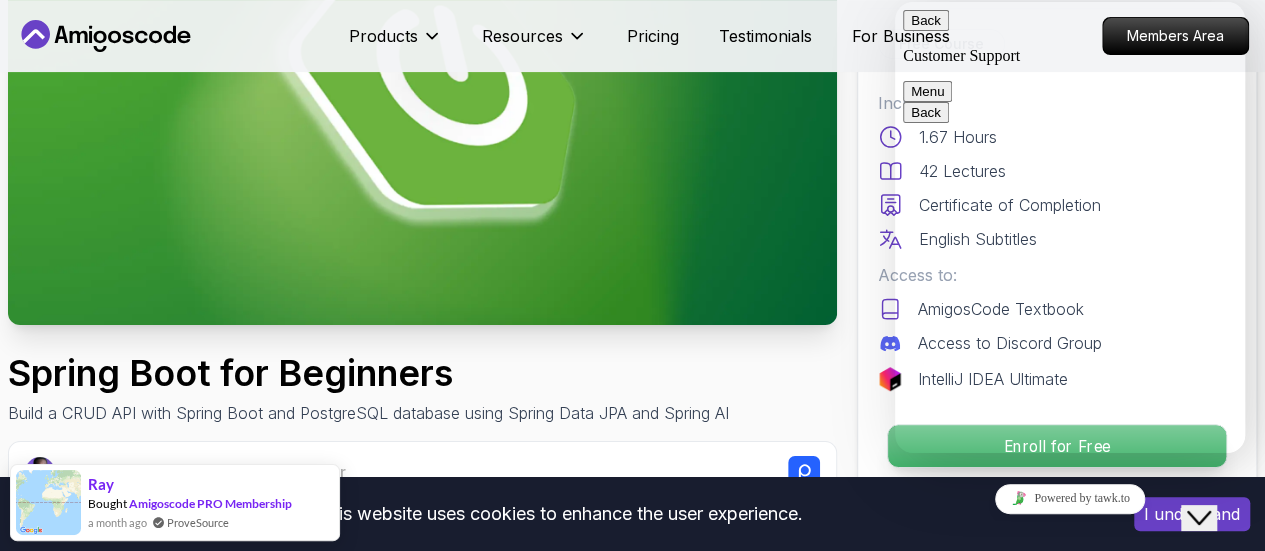 click on "Enroll for Free" at bounding box center [1057, 446] 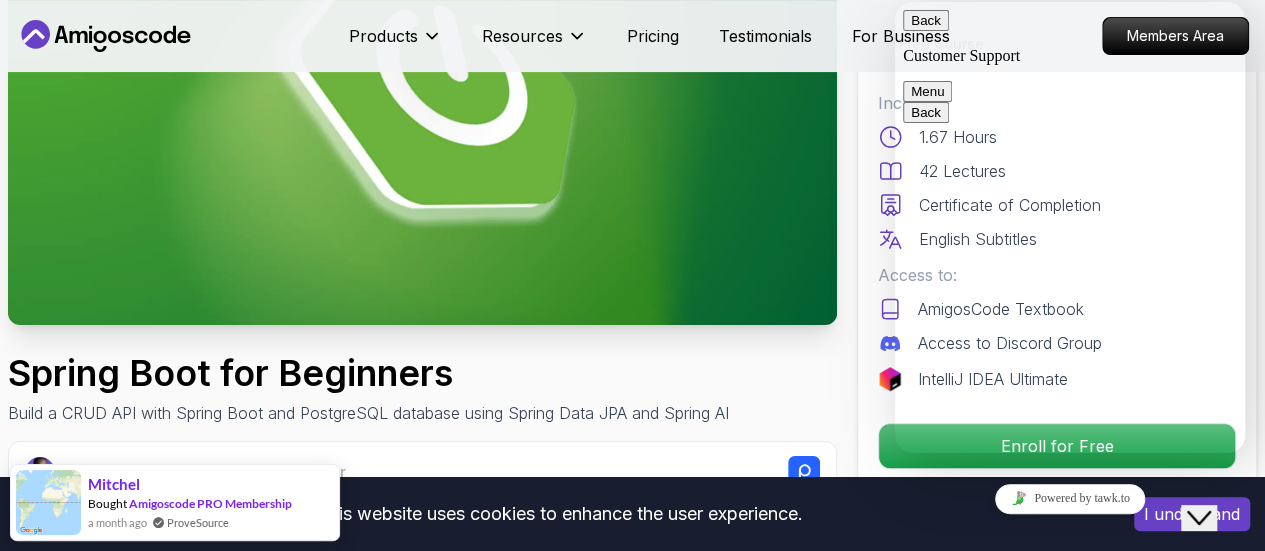click on "Close Chat This icon closes the chat window." 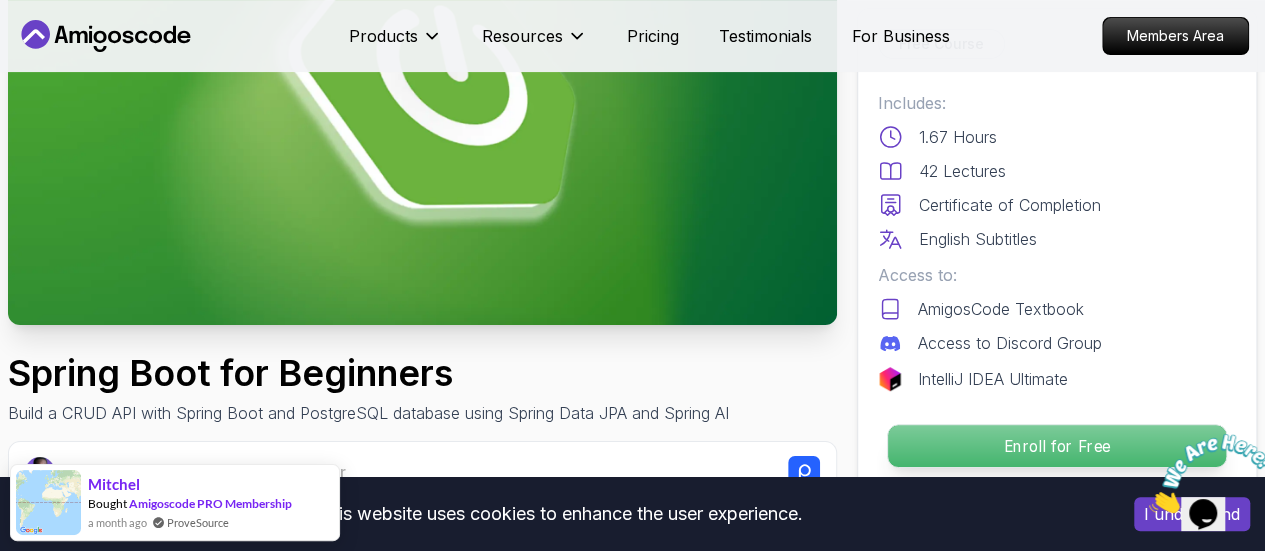 click on "Enroll for Free" at bounding box center [1057, 446] 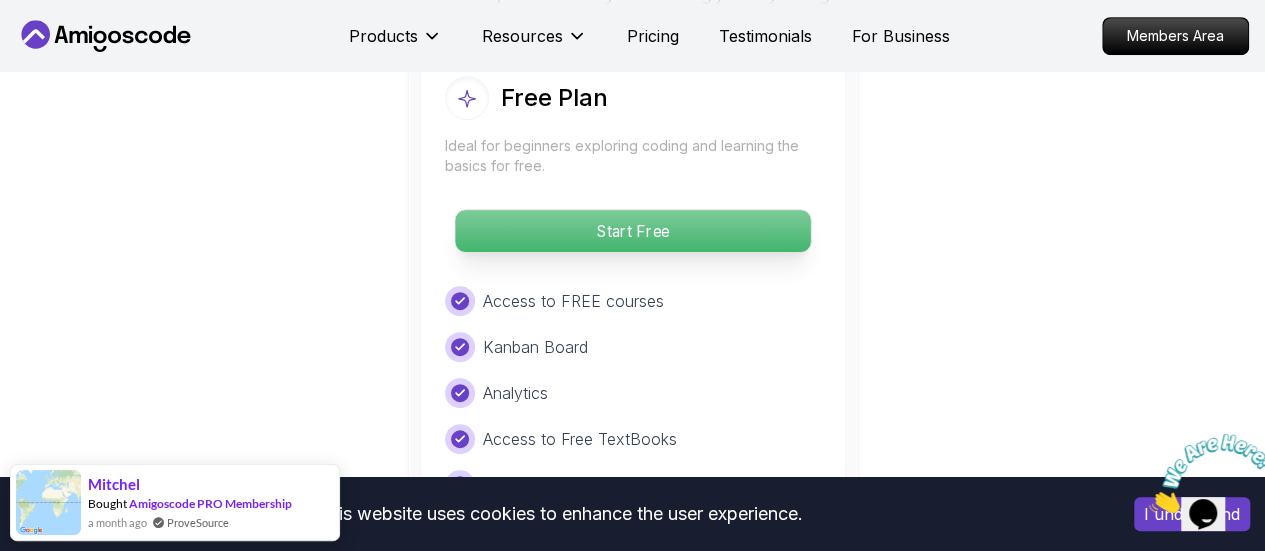 scroll, scrollTop: 4277, scrollLeft: 0, axis: vertical 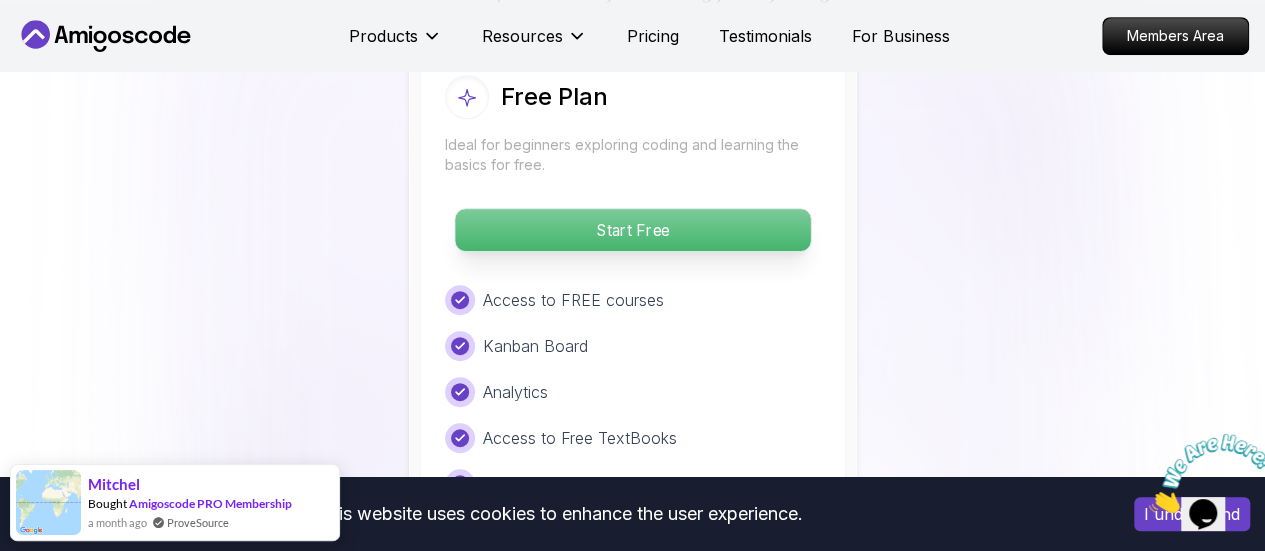 click on "Start Free" at bounding box center (632, 230) 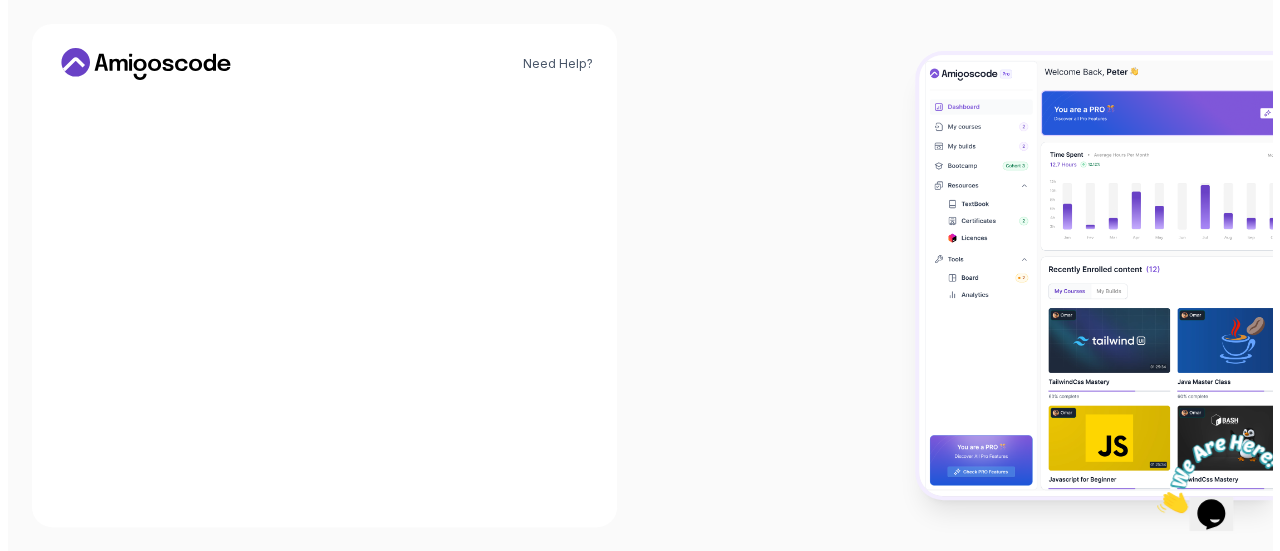 scroll, scrollTop: 0, scrollLeft: 0, axis: both 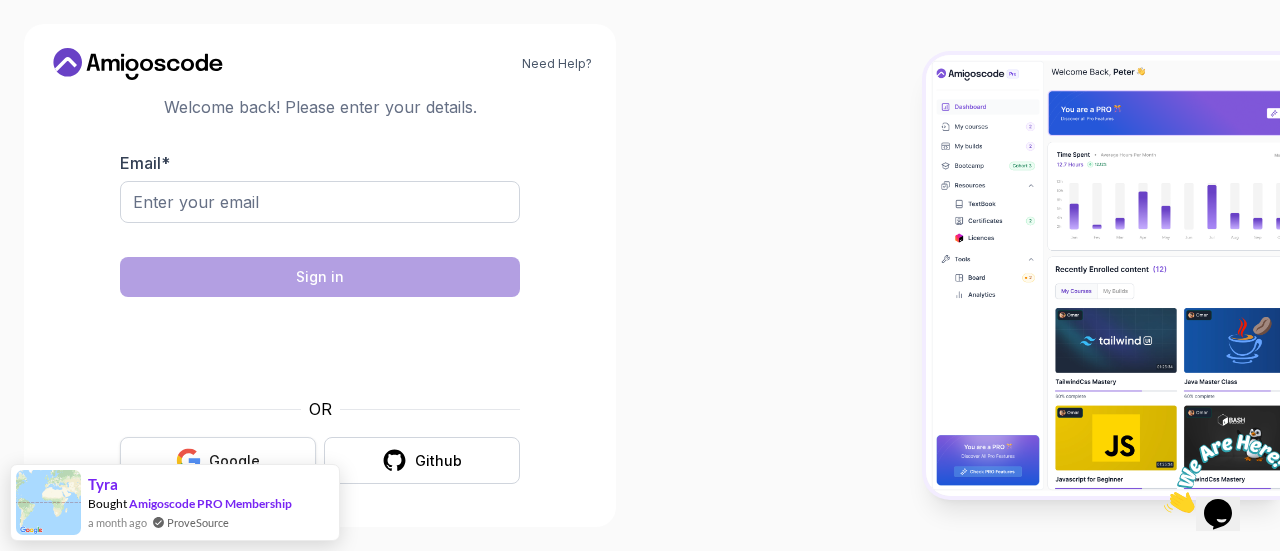 click on "Google" at bounding box center [218, 460] 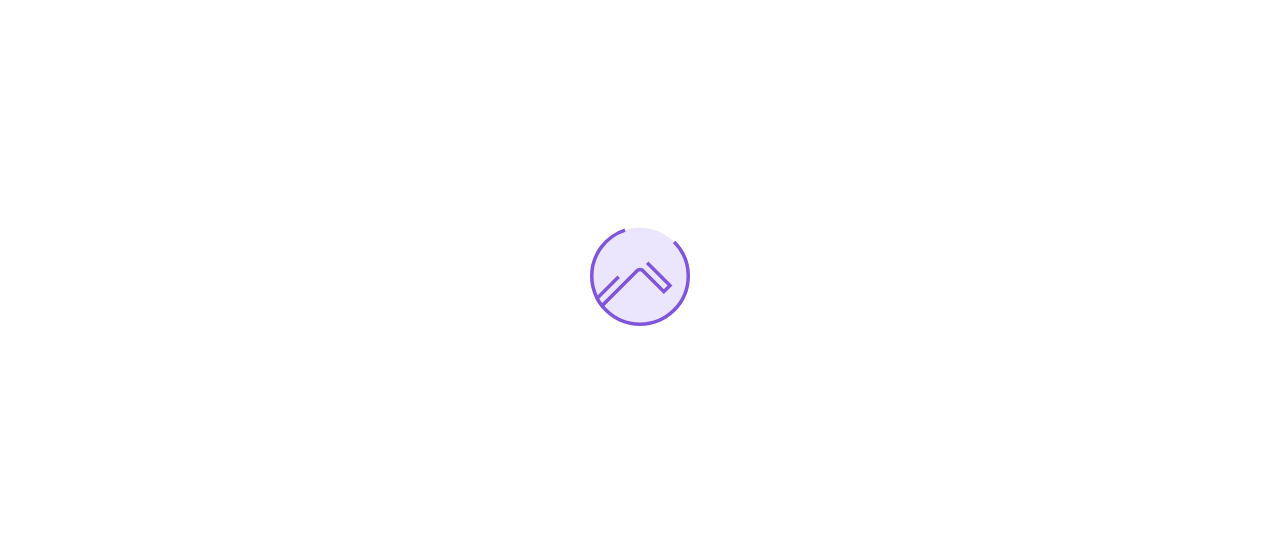 scroll, scrollTop: 0, scrollLeft: 0, axis: both 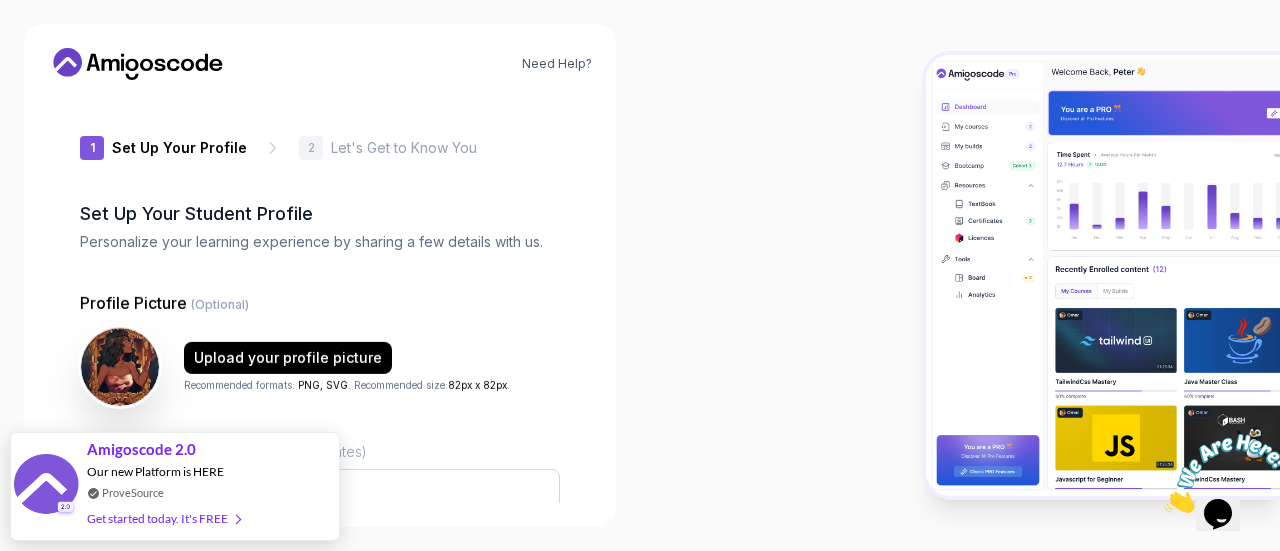type on "dynamic[NAME]" 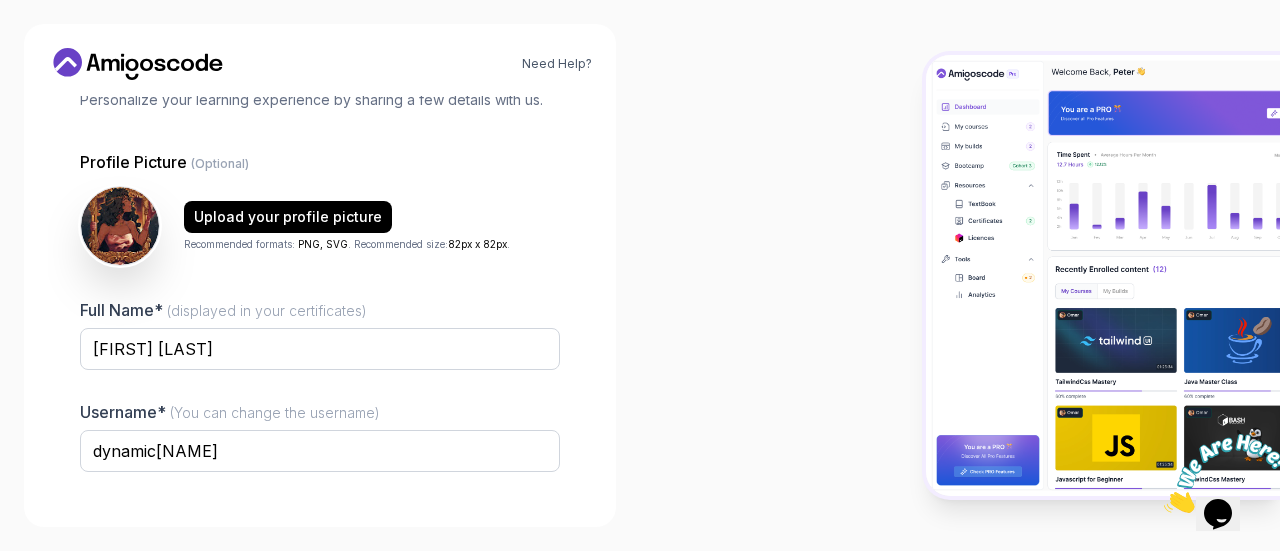 scroll, scrollTop: 281, scrollLeft: 0, axis: vertical 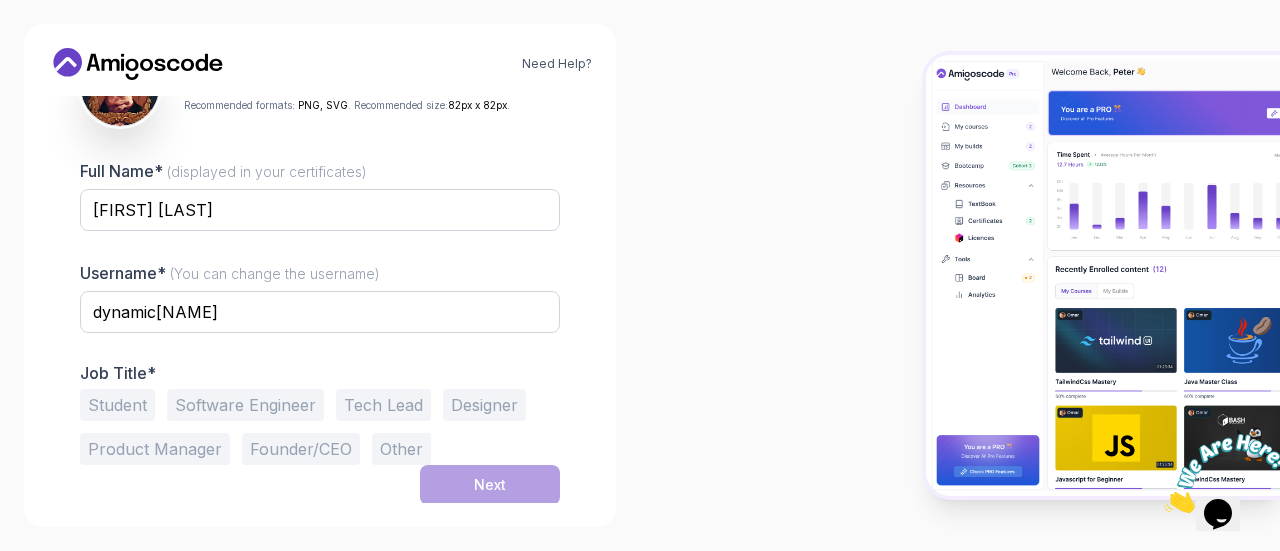 click on "Student" at bounding box center (117, 405) 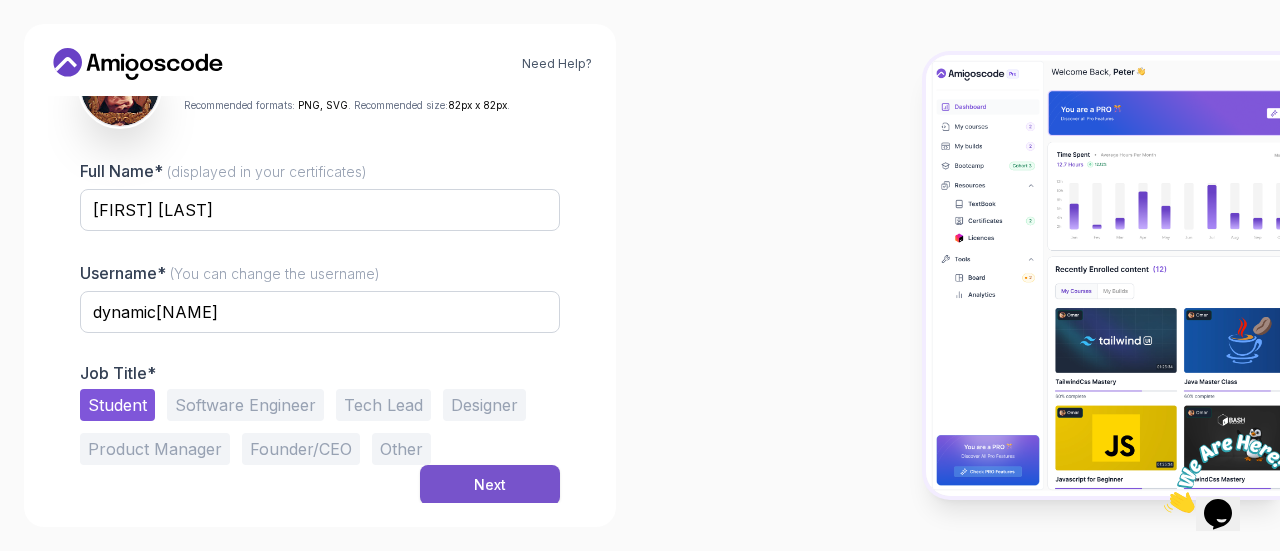 click on "Next" at bounding box center (490, 485) 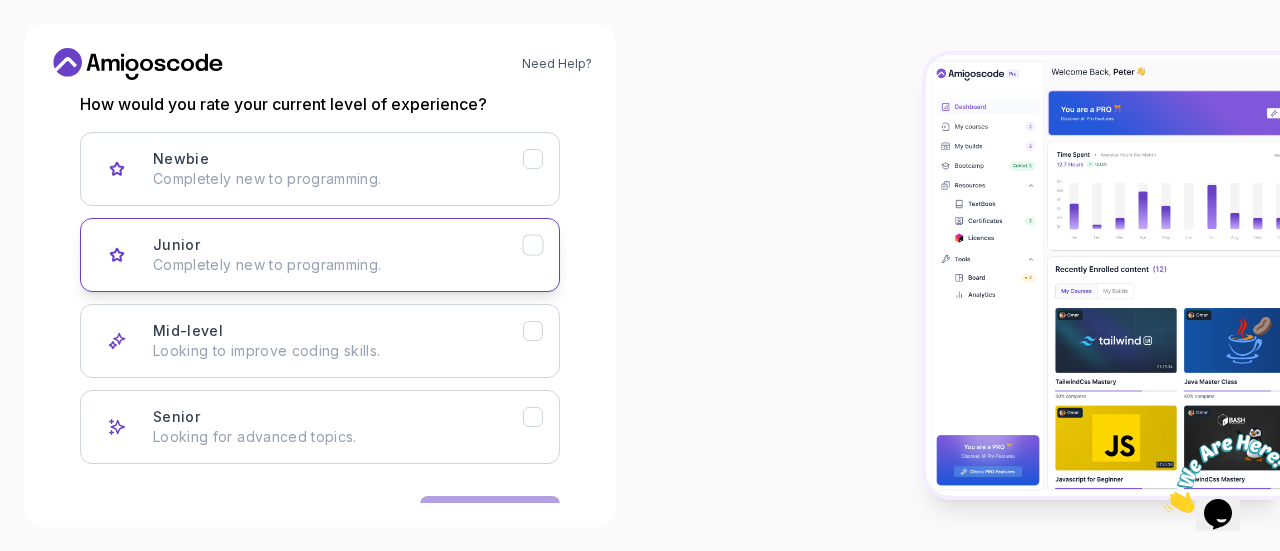 click on "Junior Completely new to programming." at bounding box center (338, 255) 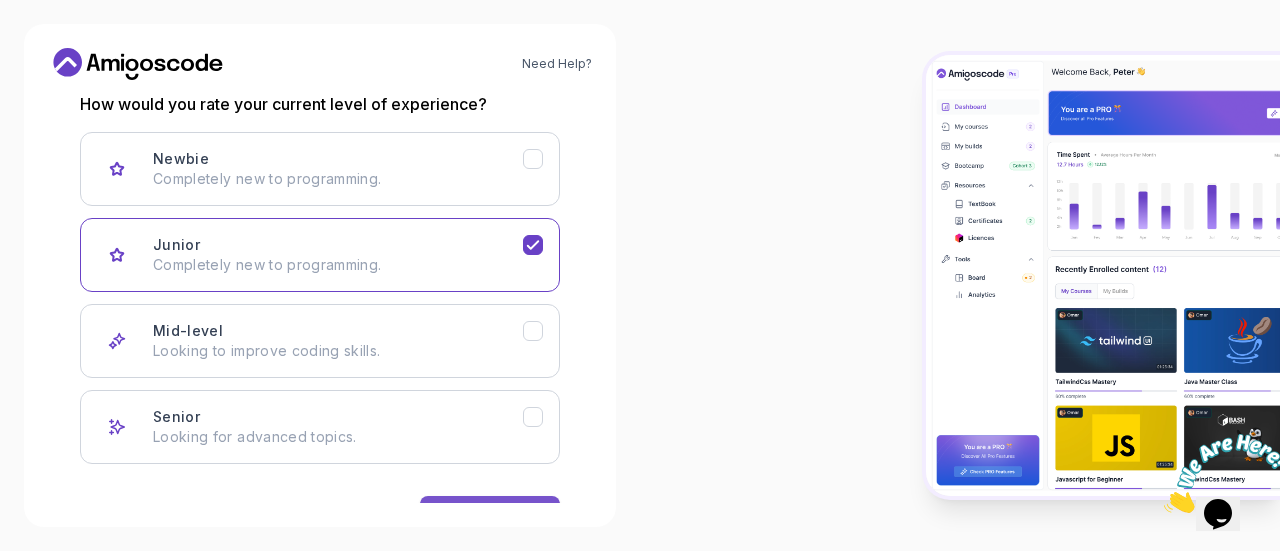 click on "Next" at bounding box center [490, 516] 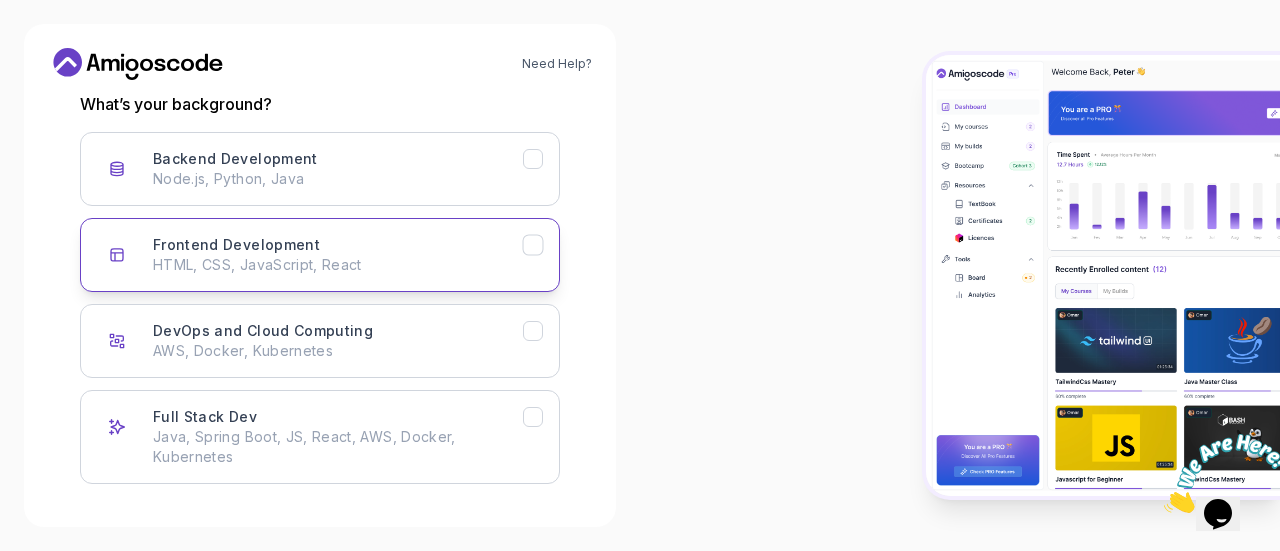 click 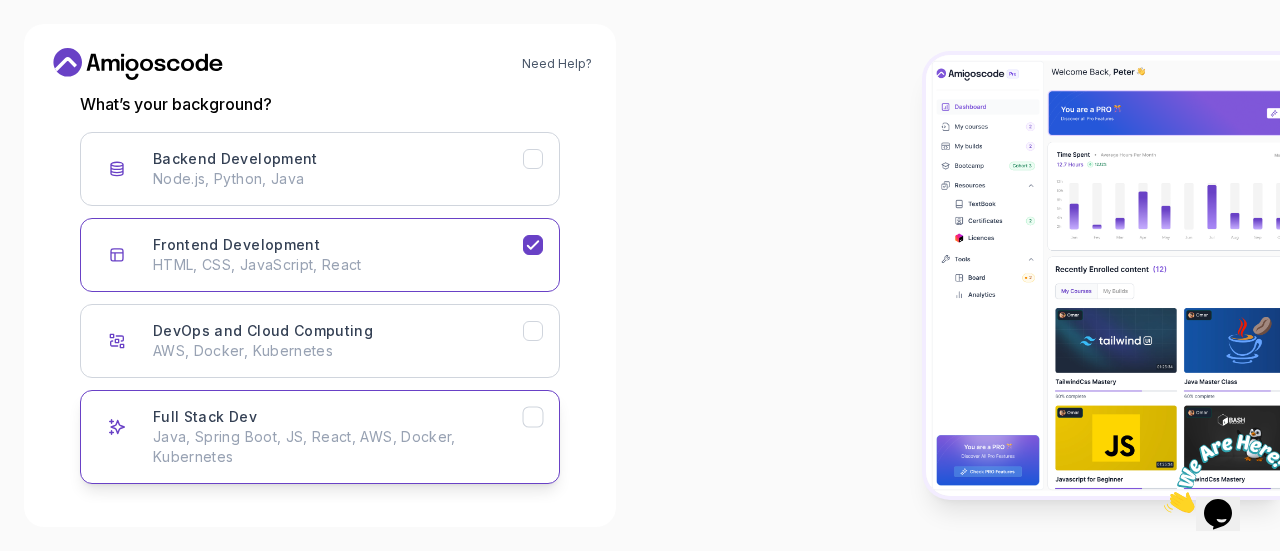 click 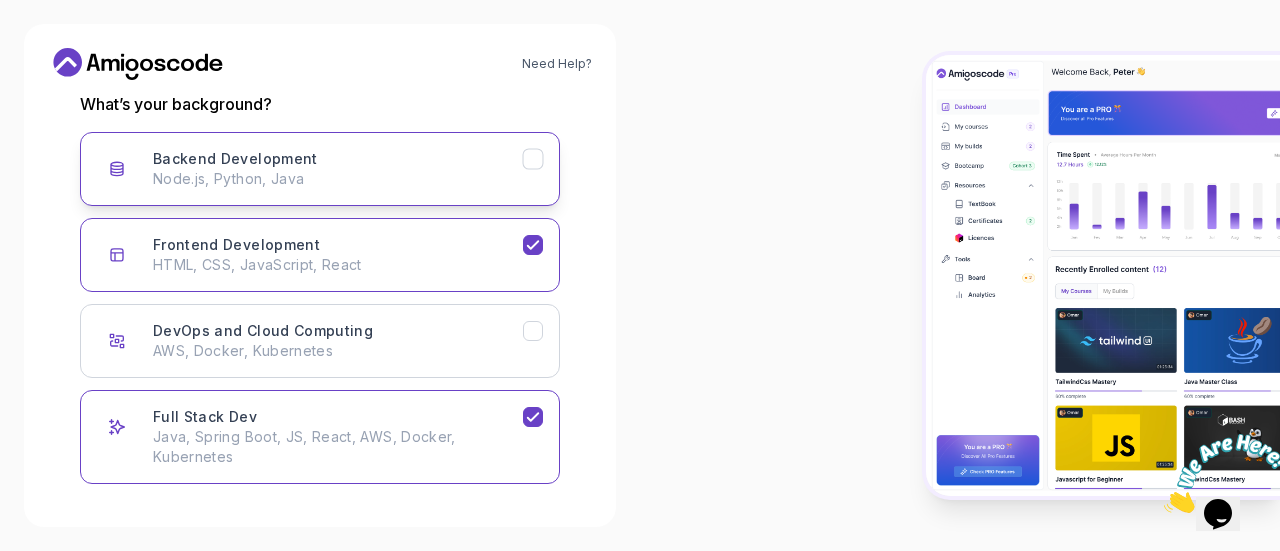click on "Backend Development Node.js, Python, Java" at bounding box center (320, 169) 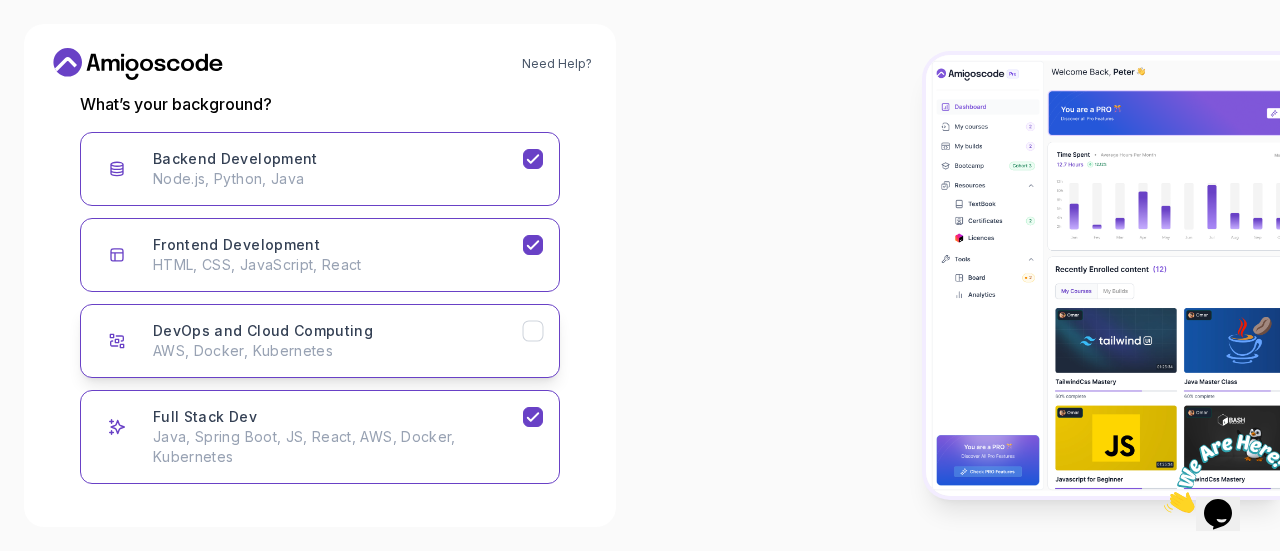 scroll, scrollTop: 363, scrollLeft: 0, axis: vertical 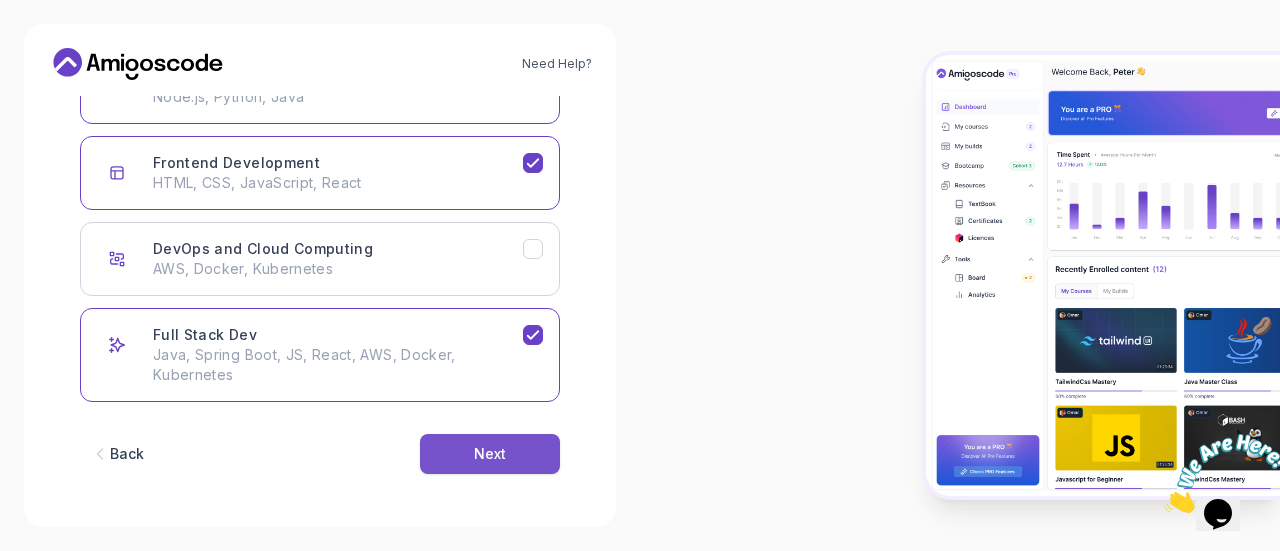 click on "Next" at bounding box center [490, 454] 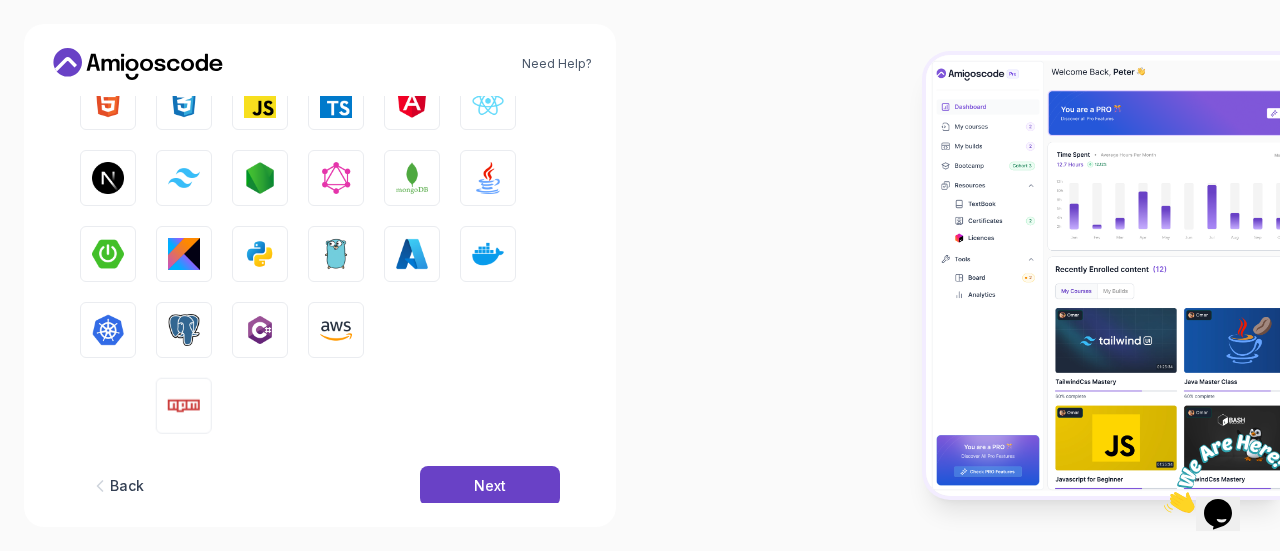 scroll, scrollTop: 0, scrollLeft: 0, axis: both 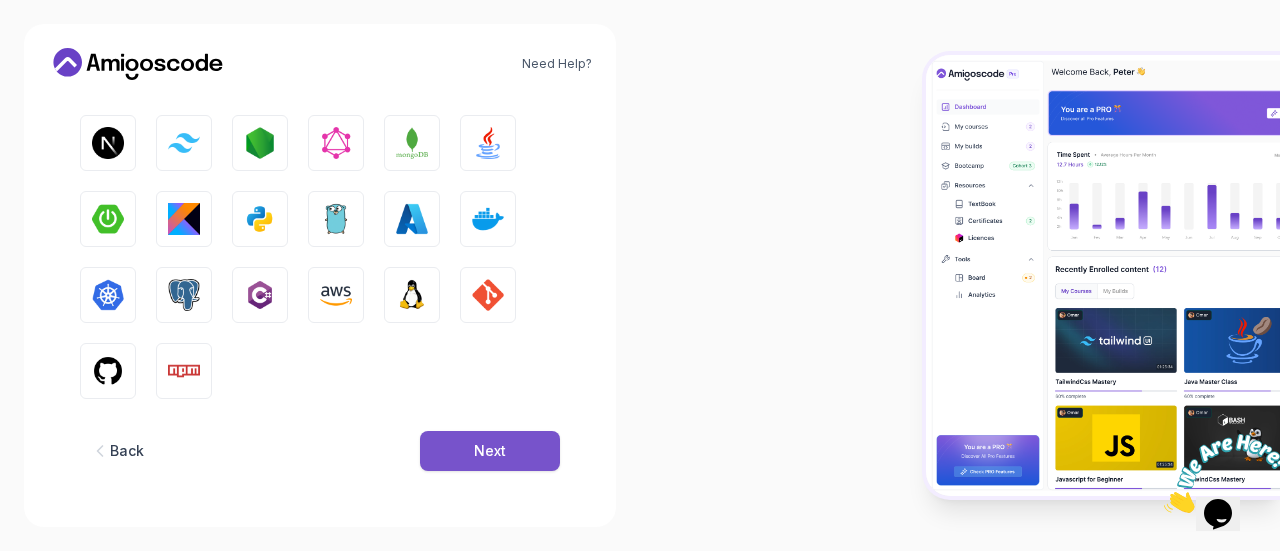 click on "Next" at bounding box center (490, 451) 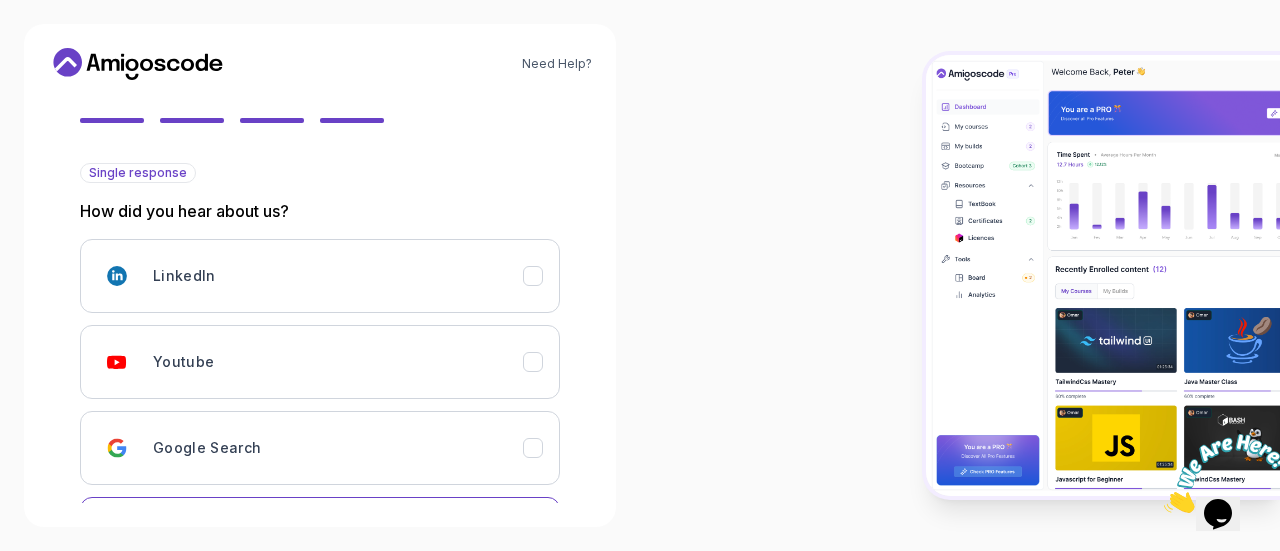 scroll, scrollTop: 181, scrollLeft: 0, axis: vertical 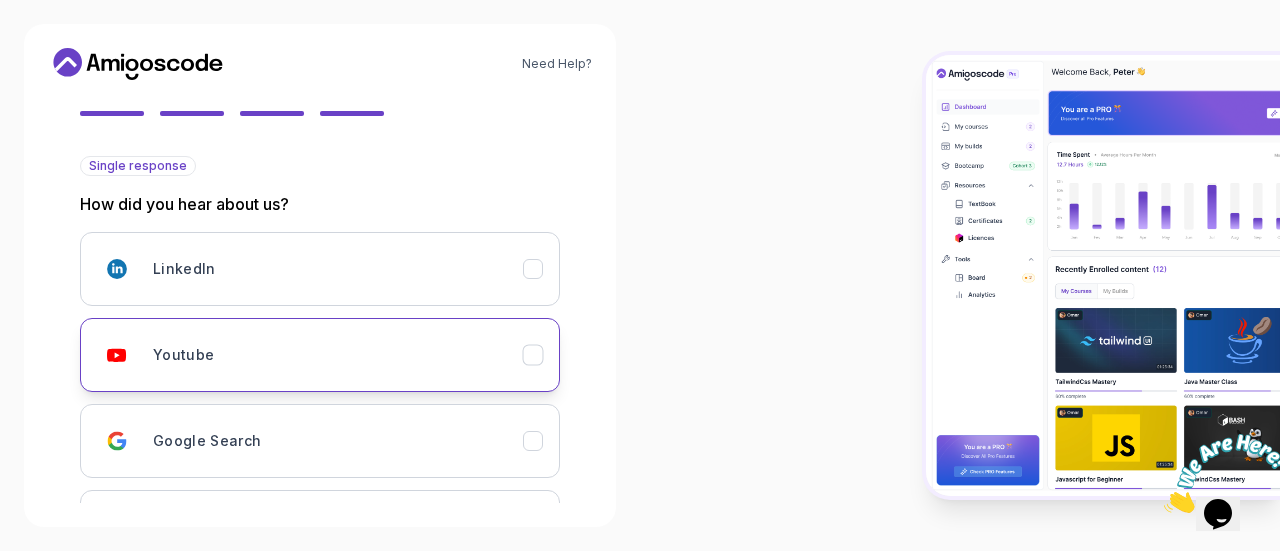 click on "Youtube" at bounding box center (320, 355) 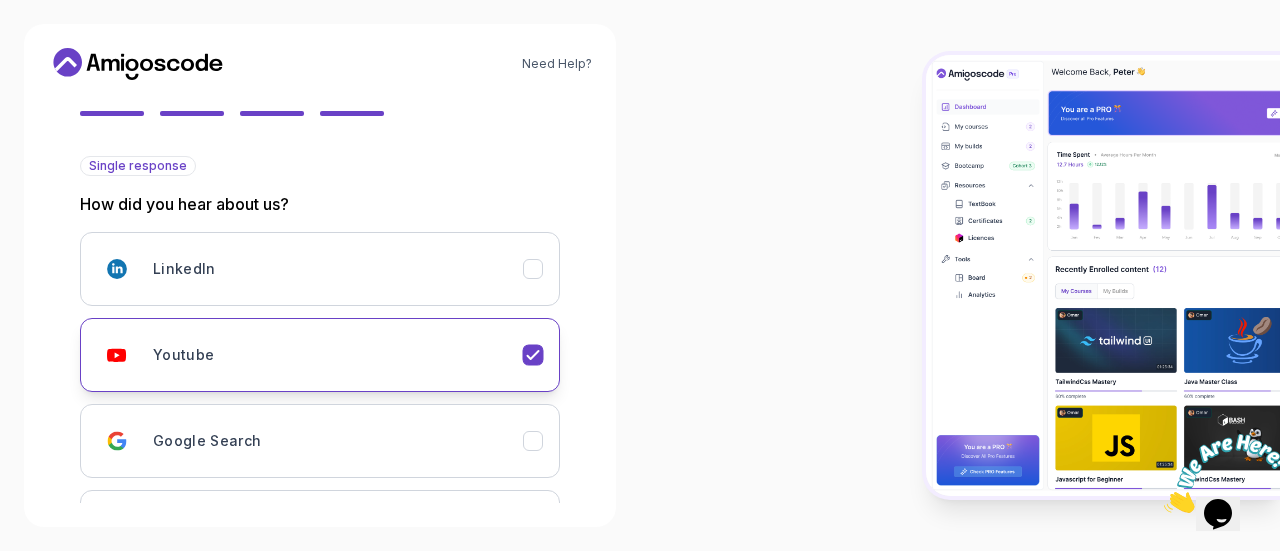 scroll, scrollTop: 355, scrollLeft: 0, axis: vertical 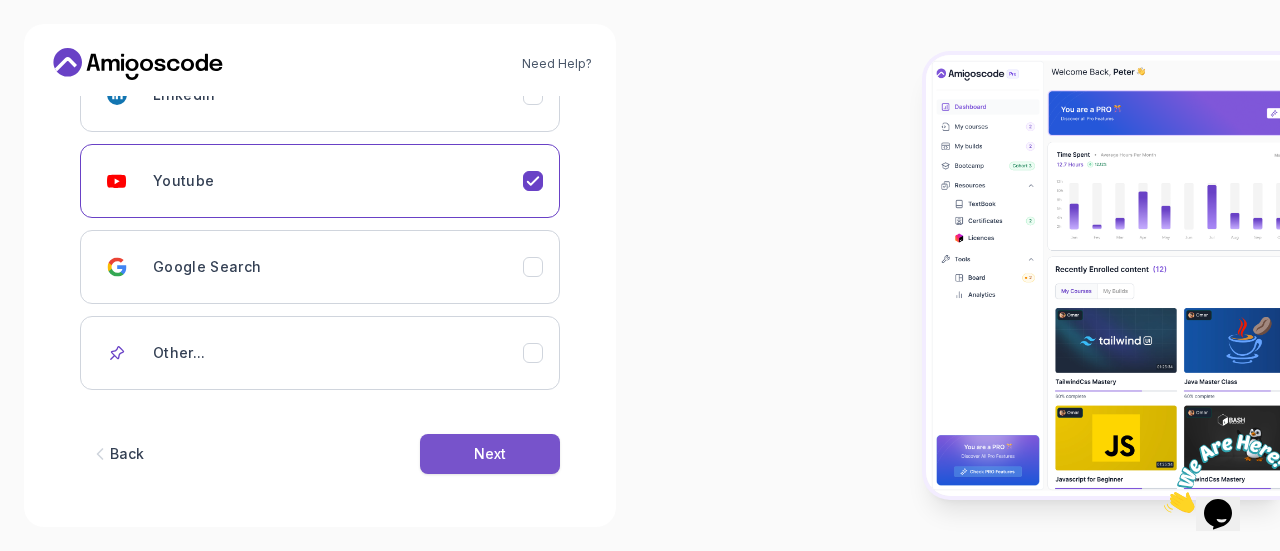 click on "Next" at bounding box center (490, 454) 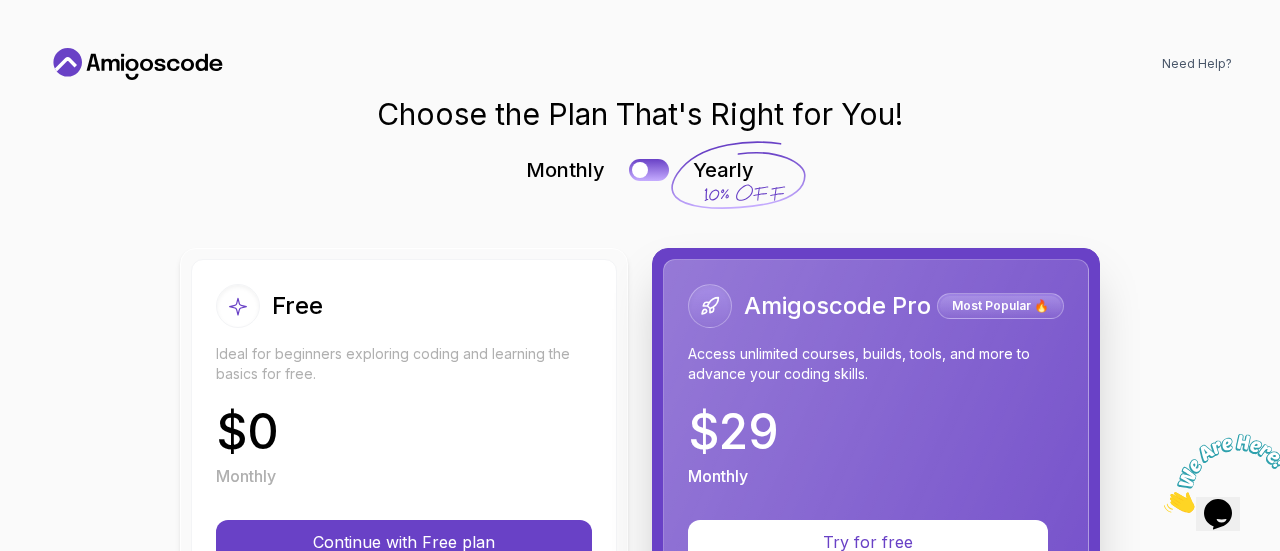 scroll, scrollTop: 0, scrollLeft: 0, axis: both 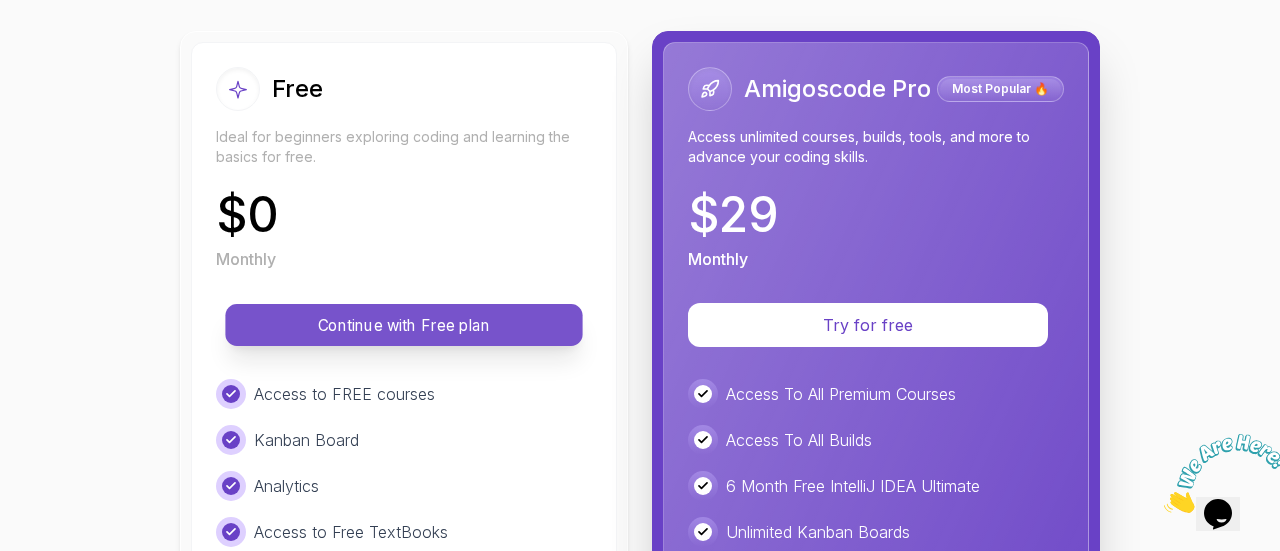 click on "Continue with Free plan" at bounding box center [404, 325] 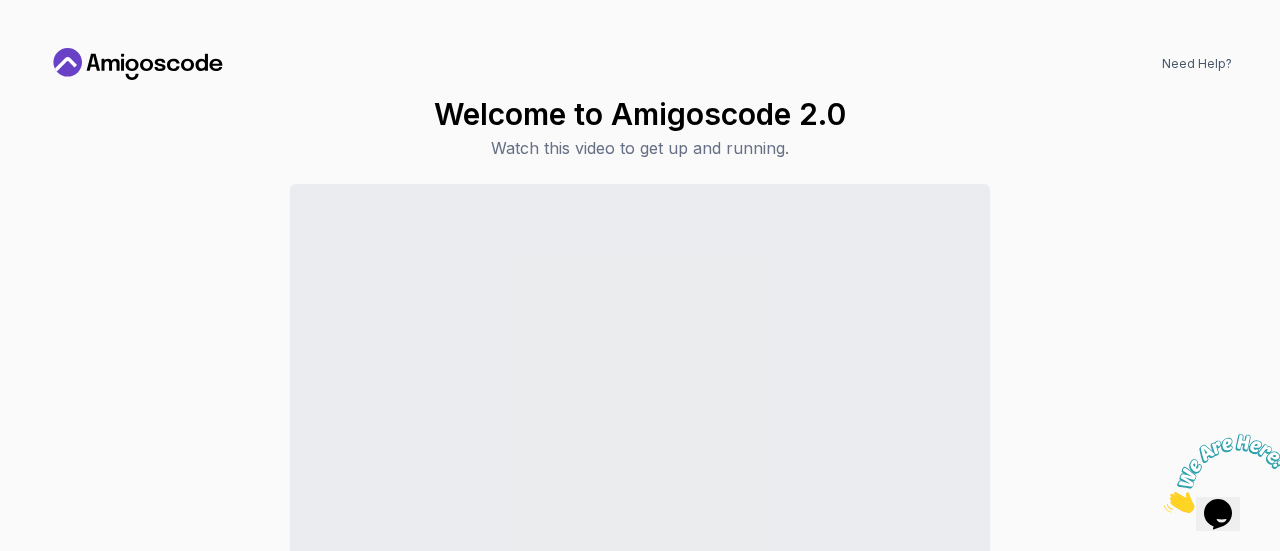 click at bounding box center [1164, 507] 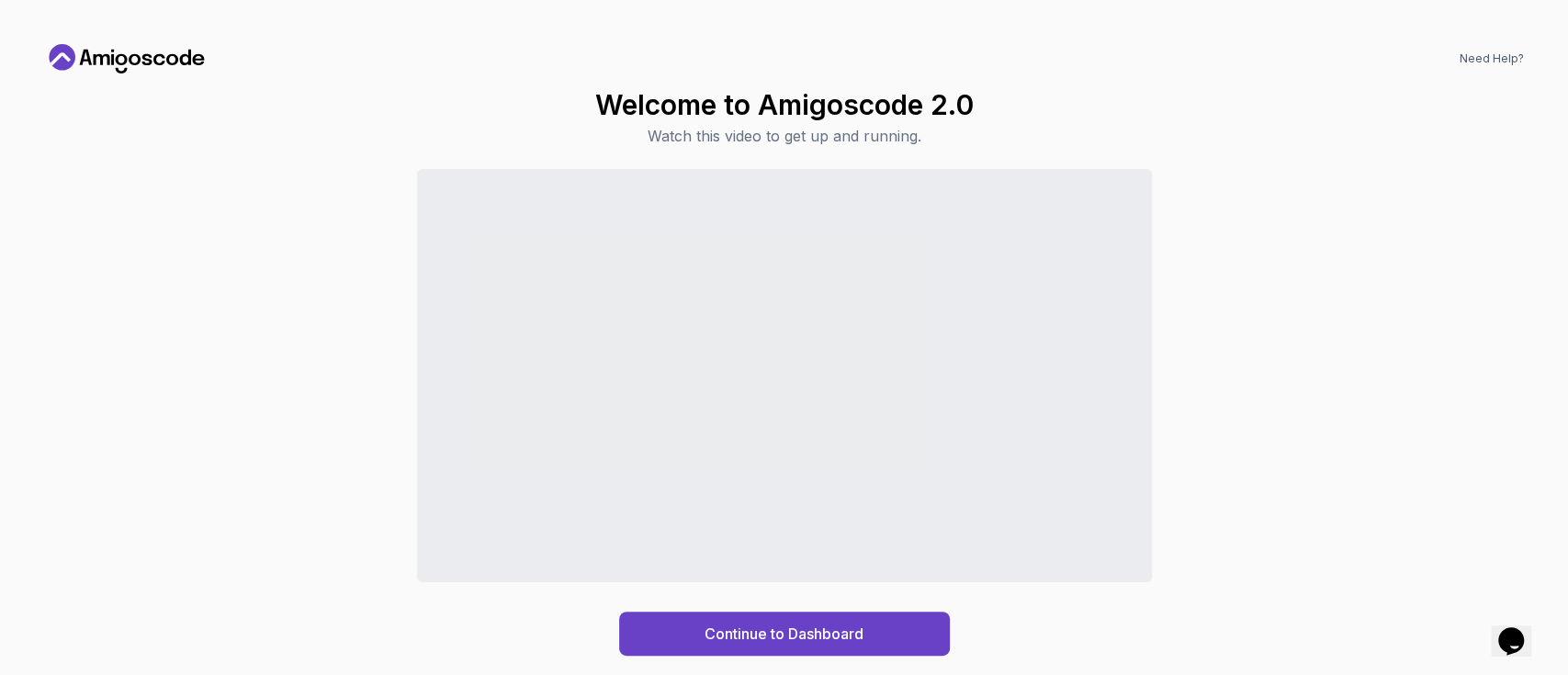 click on "Continue to Dashboard" at bounding box center (784, 412) 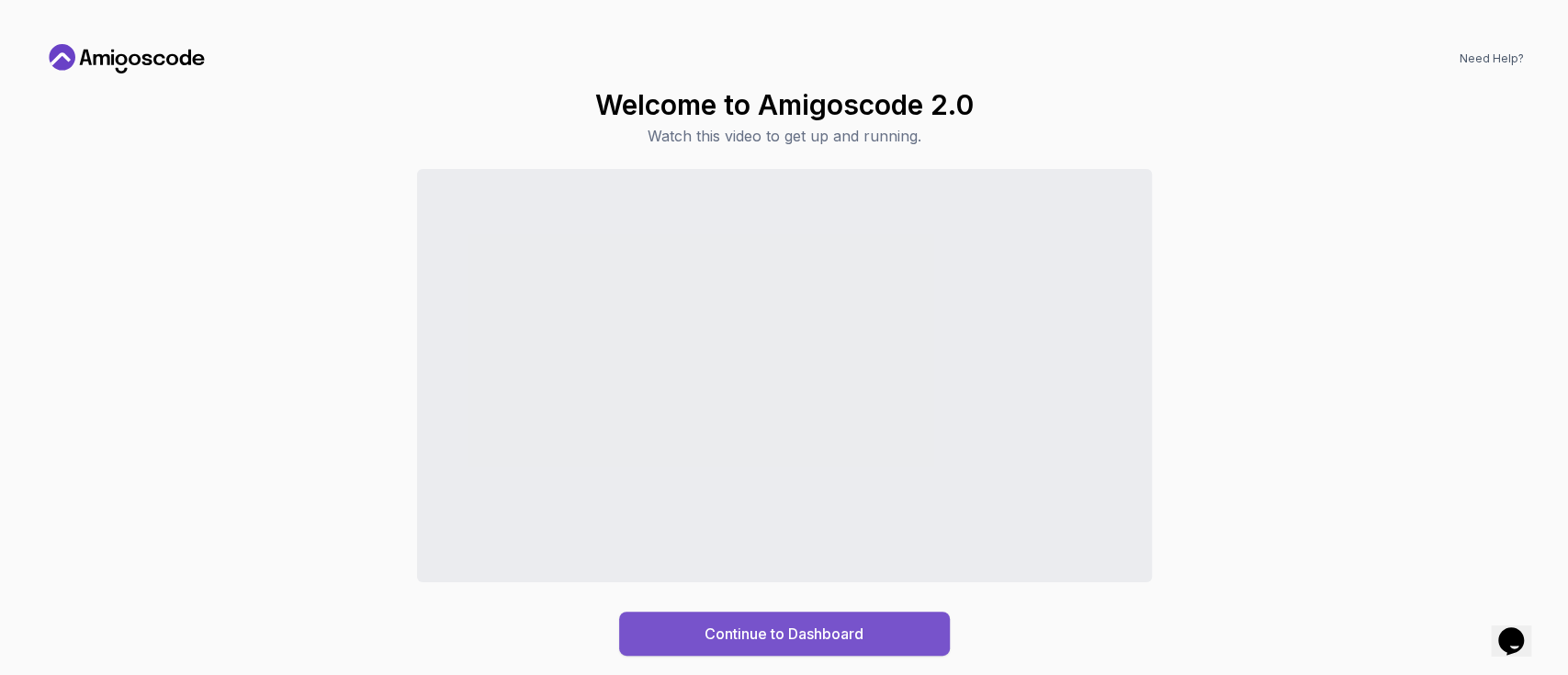 click on "Continue to Dashboard" at bounding box center [784, 634] 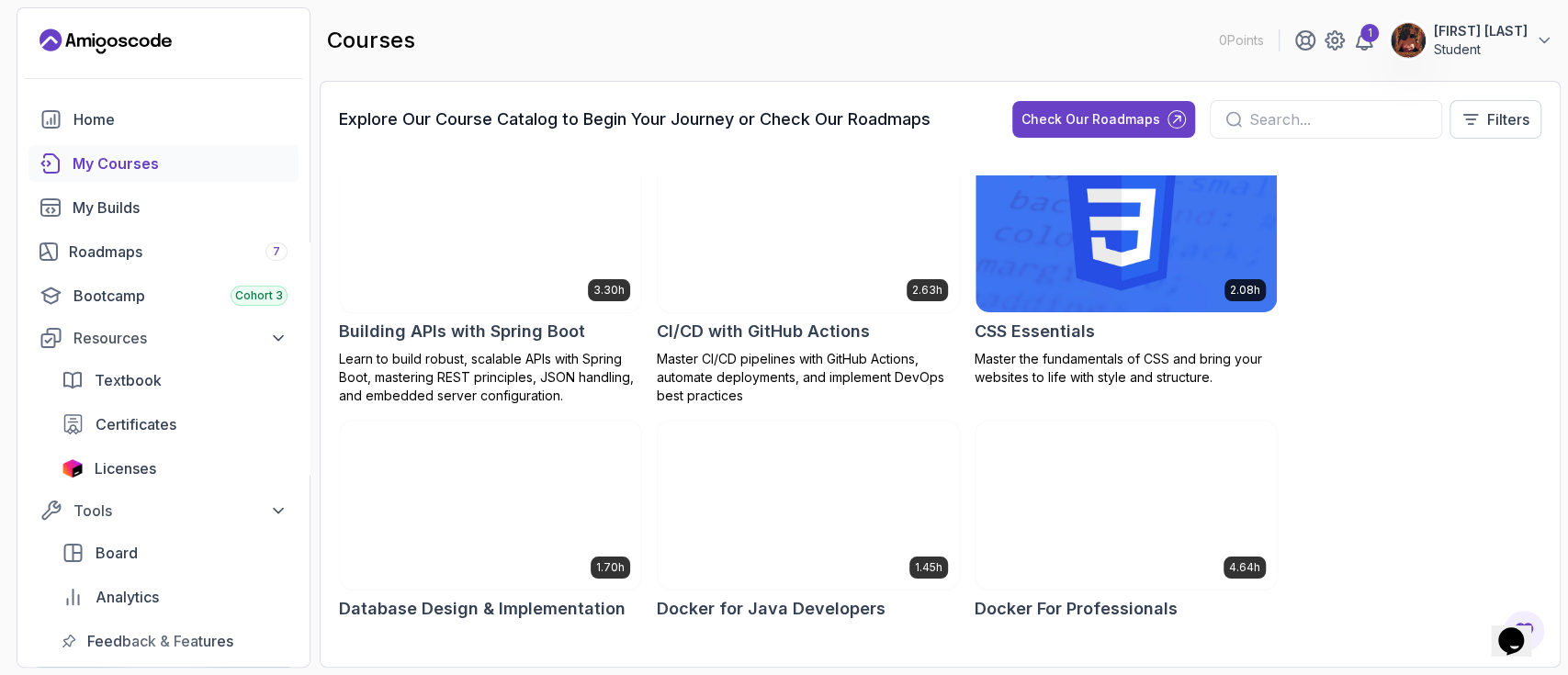 scroll, scrollTop: 0, scrollLeft: 0, axis: both 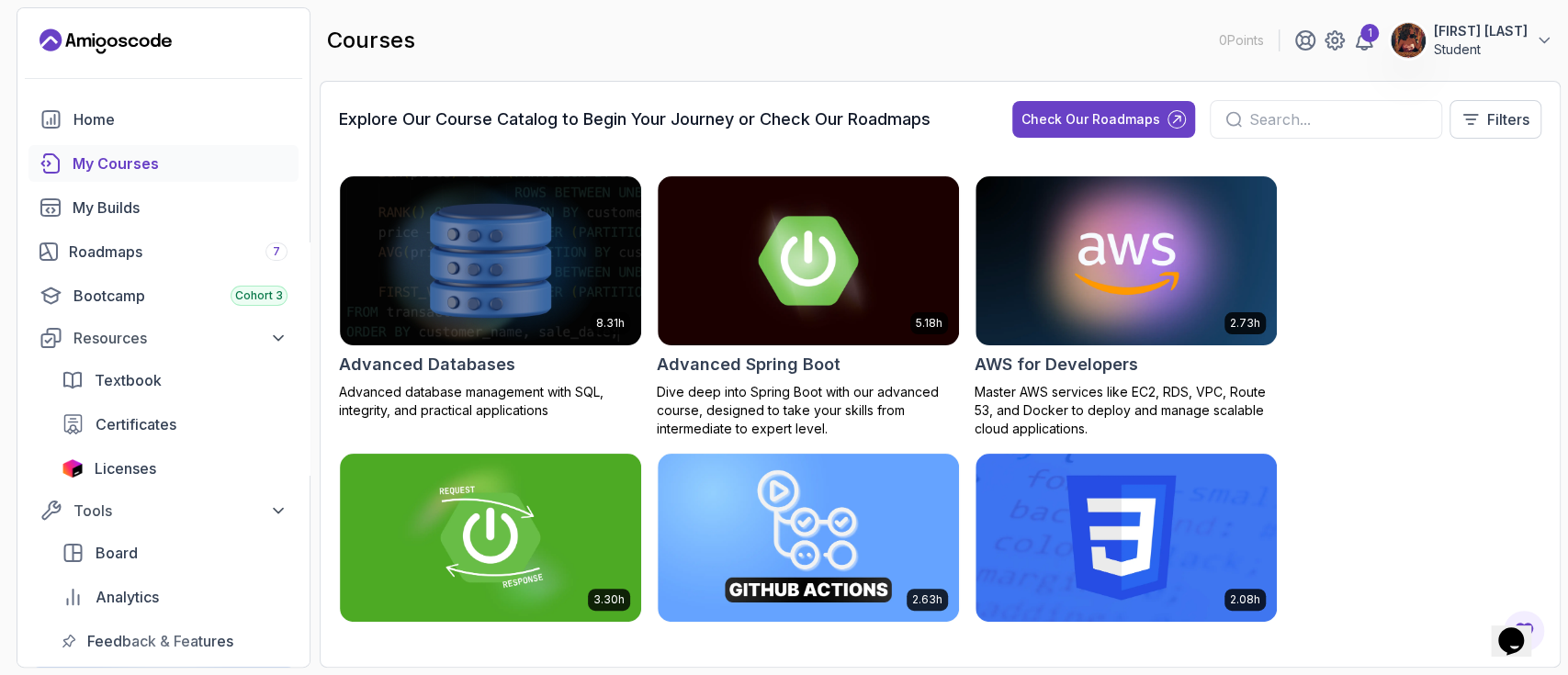click on "My Courses" at bounding box center [180, 163] 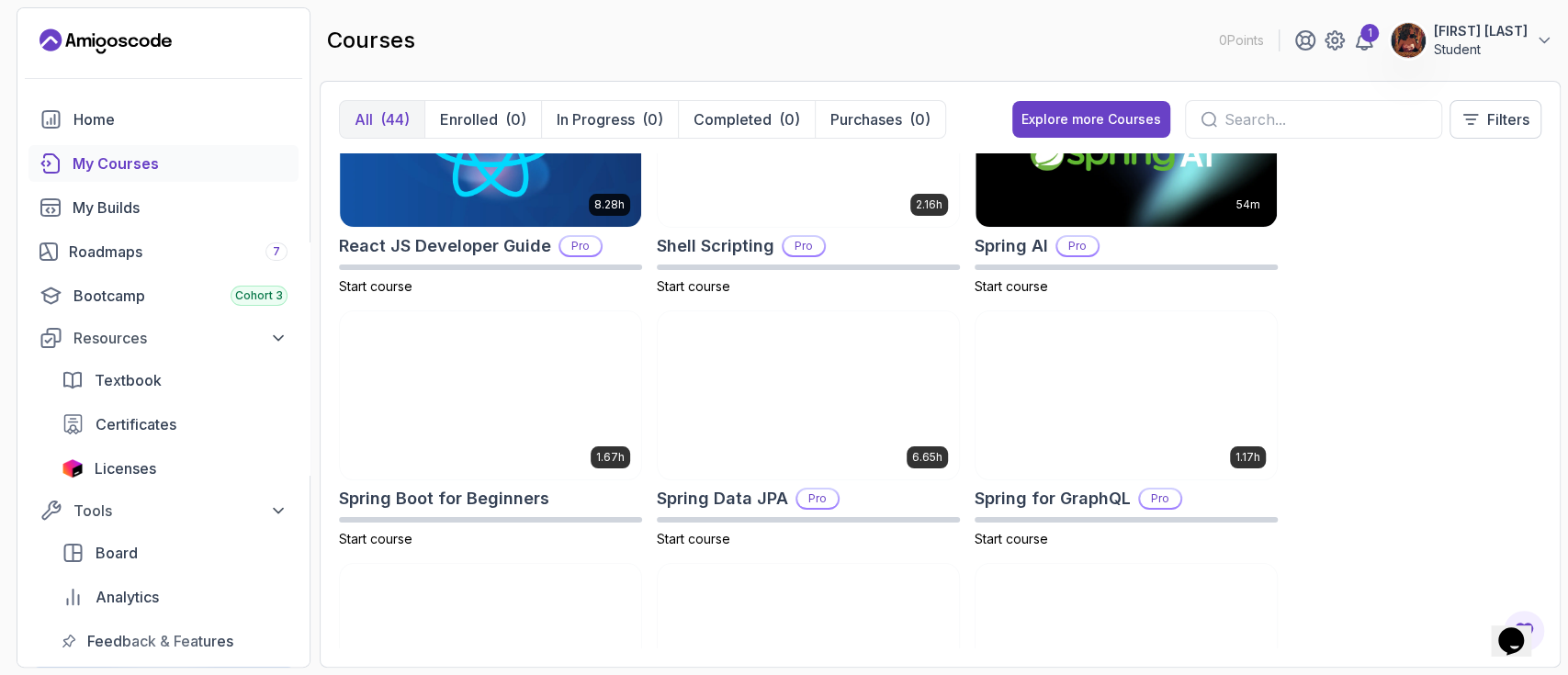 scroll, scrollTop: 2954, scrollLeft: 0, axis: vertical 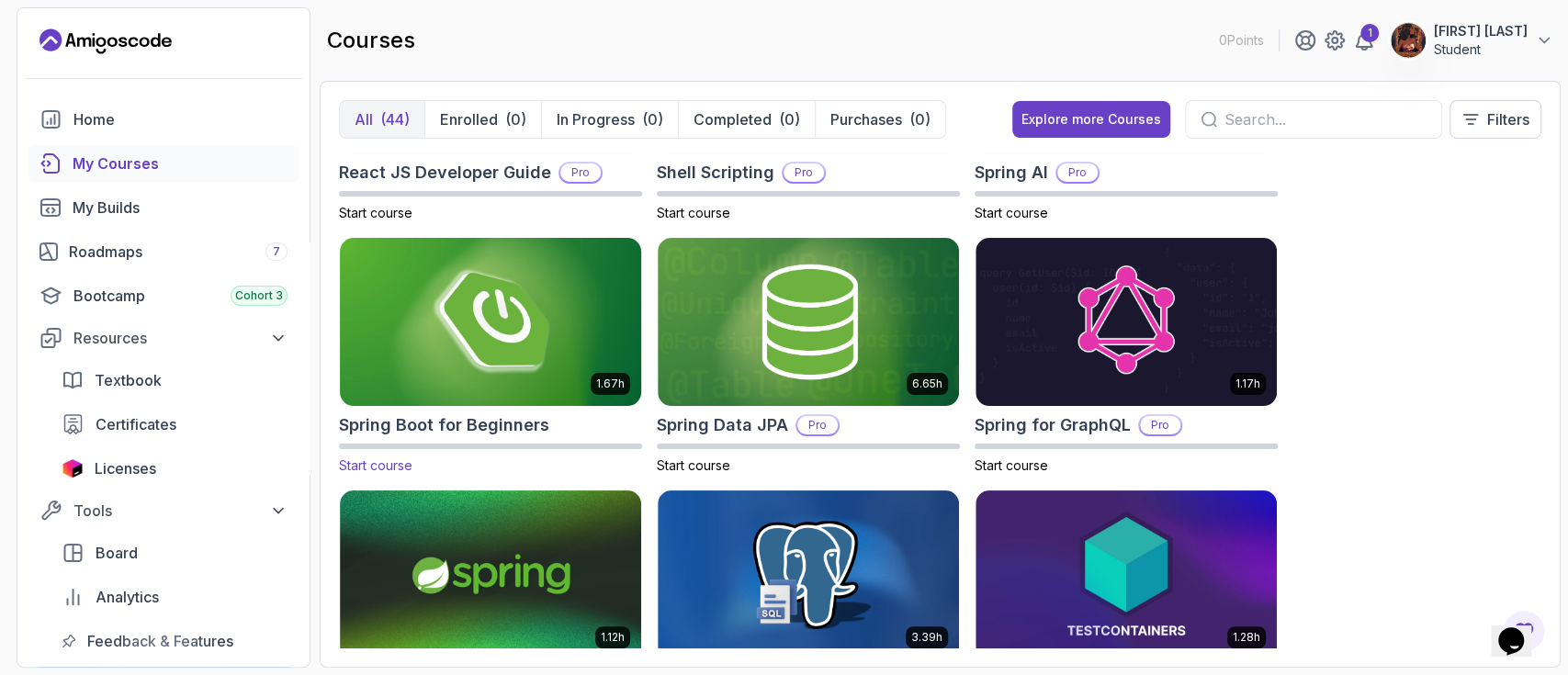 click at bounding box center [491, 321] 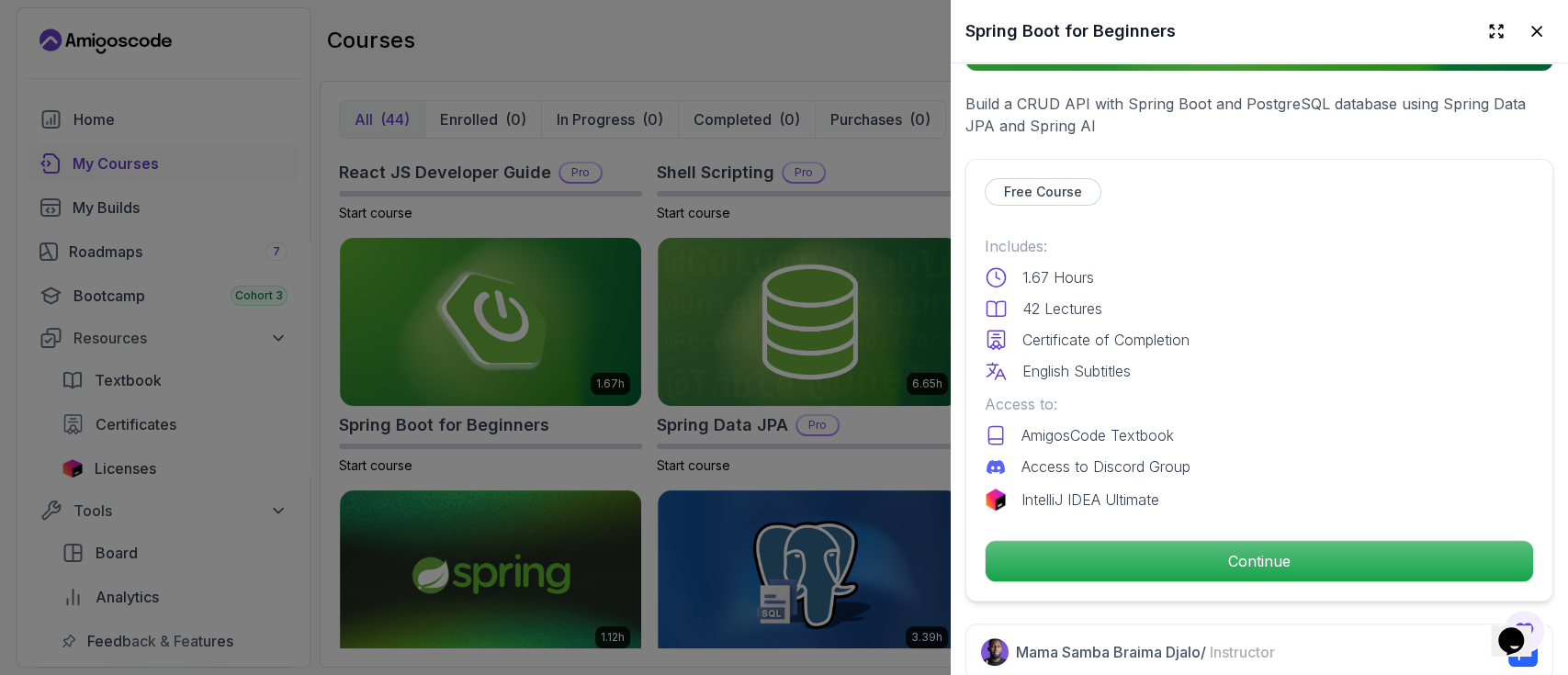 scroll, scrollTop: 342, scrollLeft: 0, axis: vertical 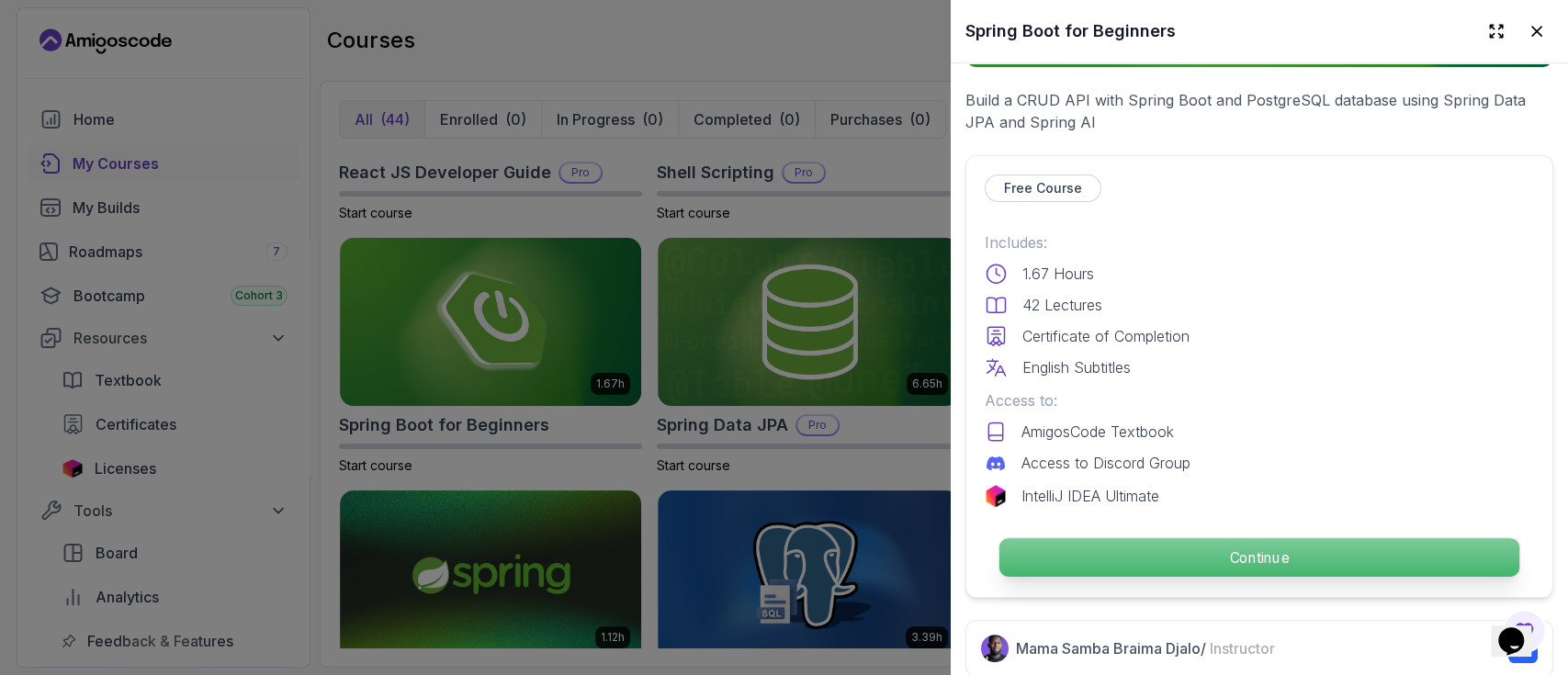 click on "Continue" at bounding box center [1259, 557] 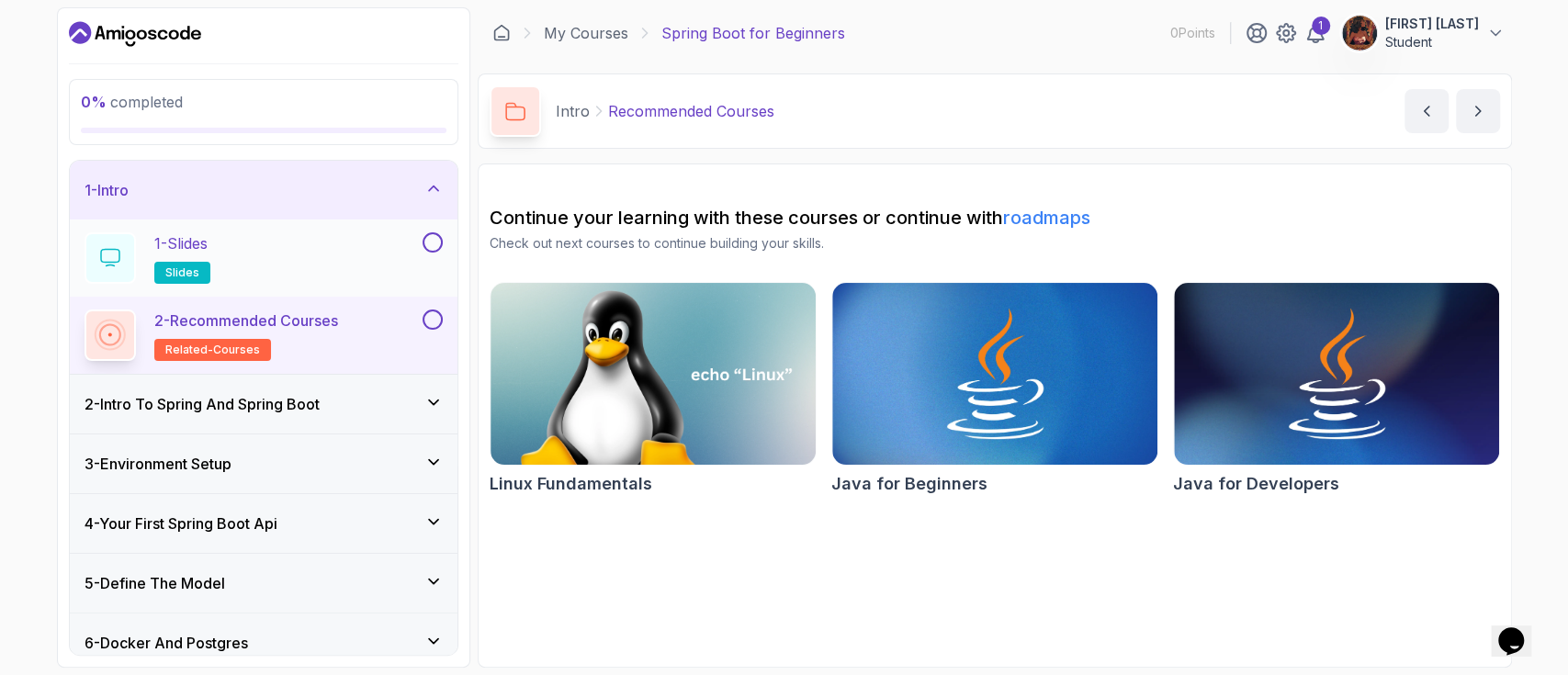 click on "1  -  Slides slides" at bounding box center (252, 258) 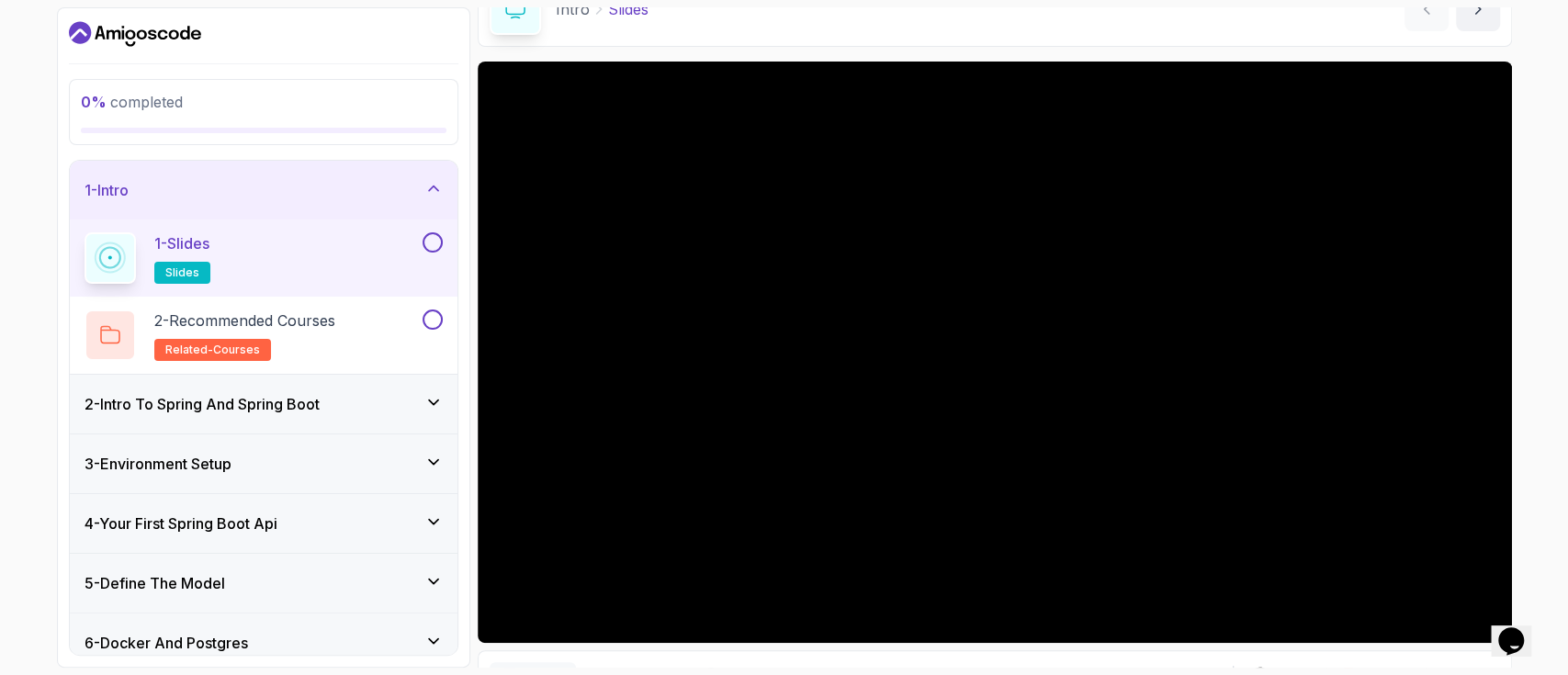 scroll, scrollTop: 205, scrollLeft: 0, axis: vertical 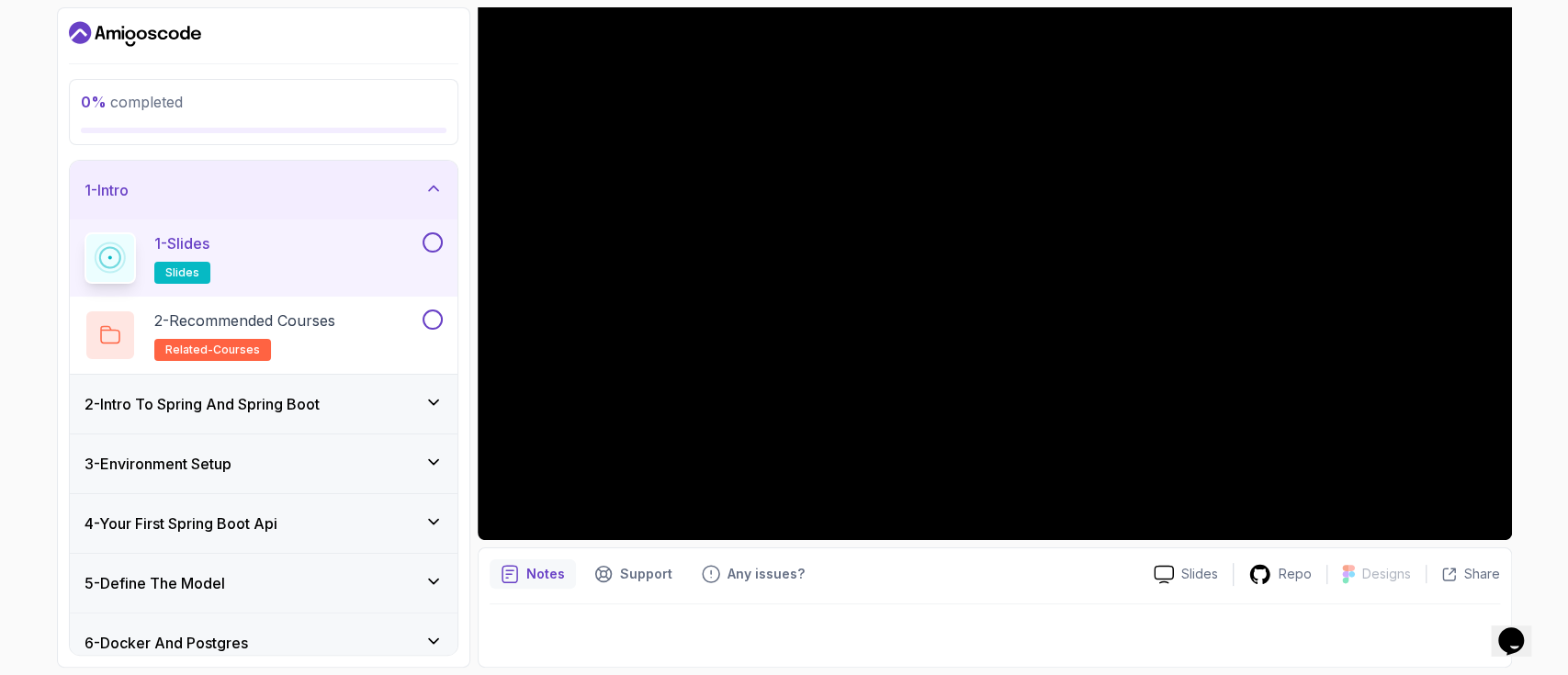 click 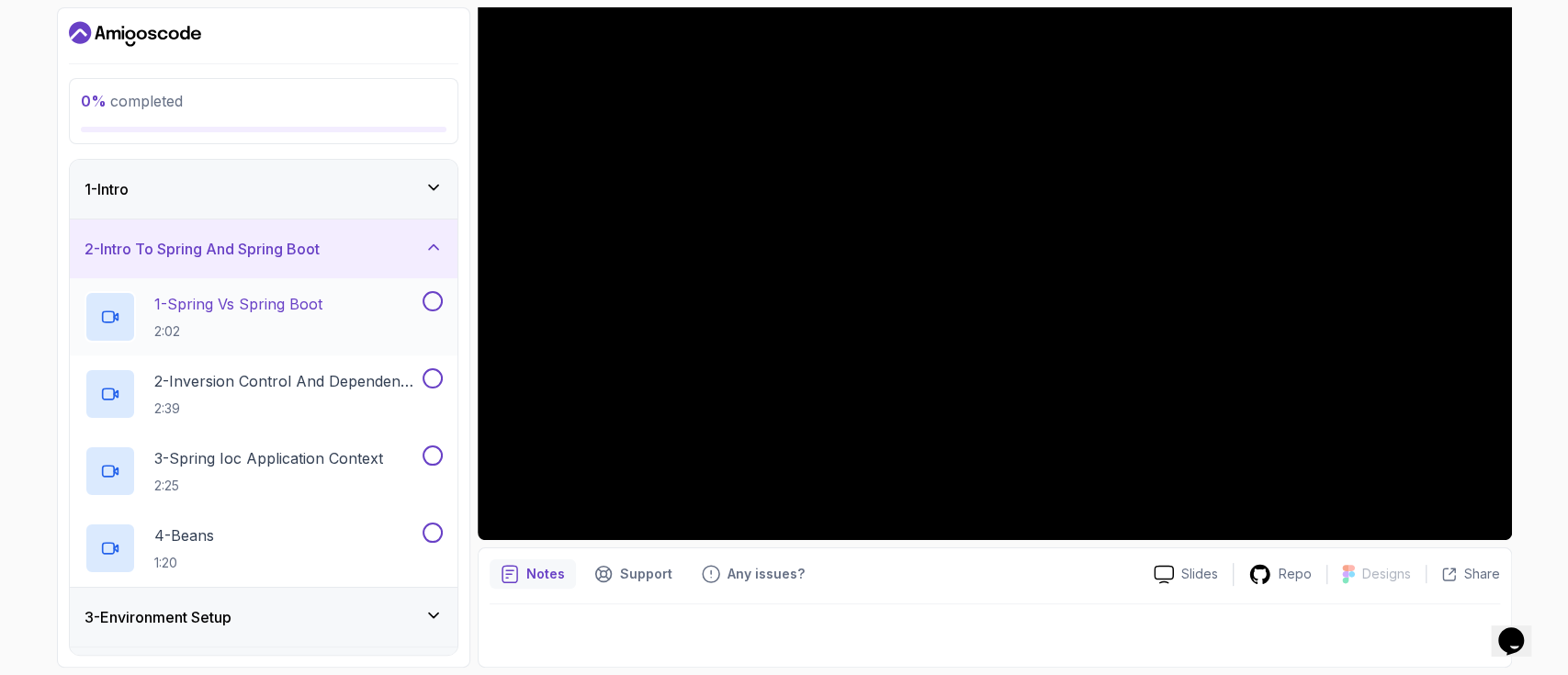 click on "2:02" at bounding box center (238, 332) 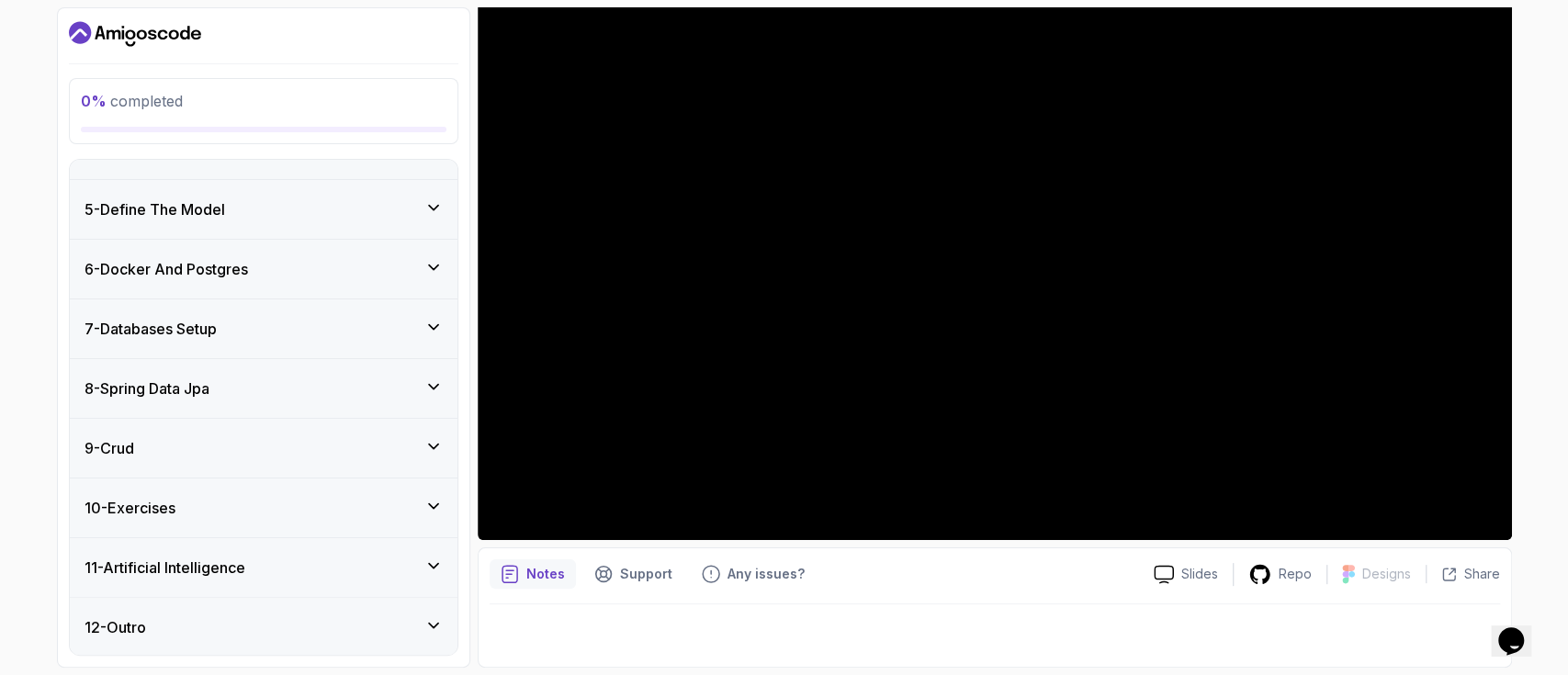 scroll, scrollTop: 0, scrollLeft: 0, axis: both 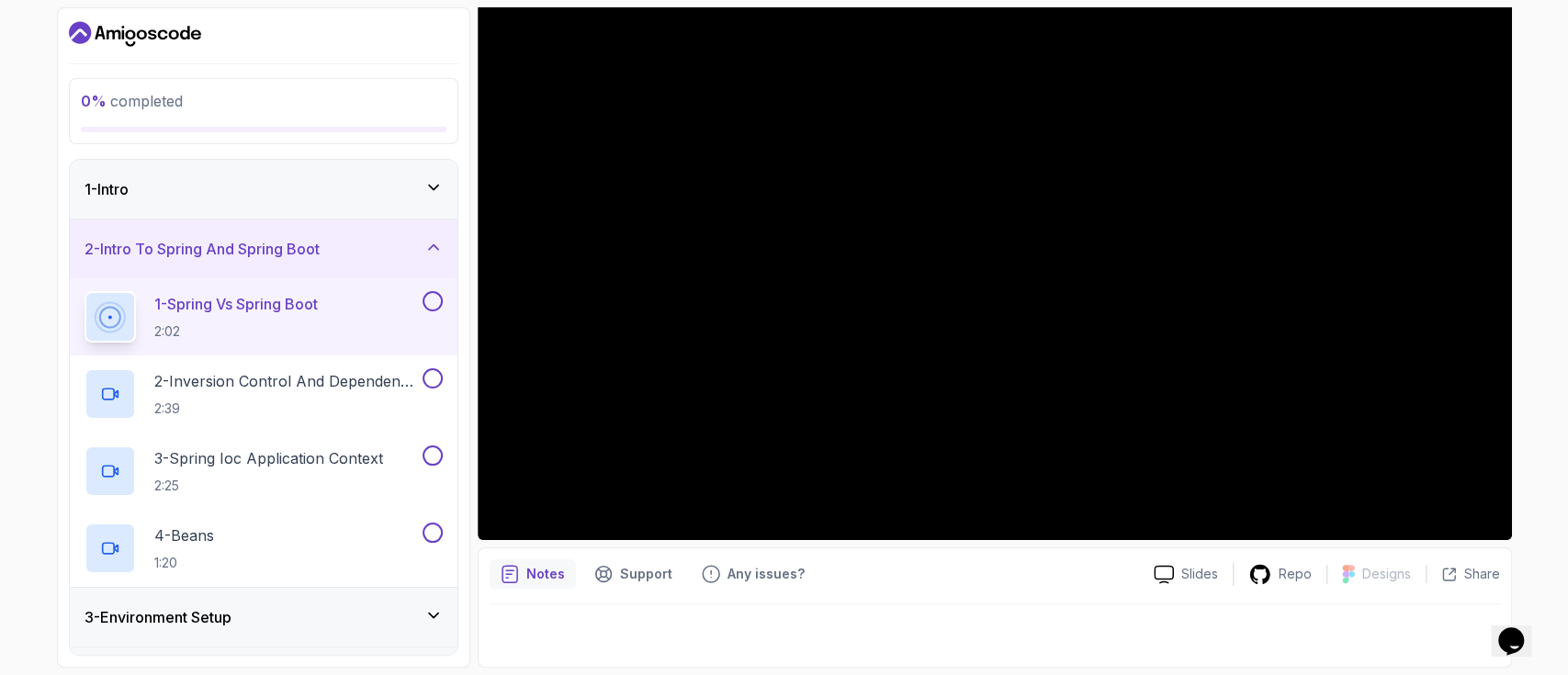 type 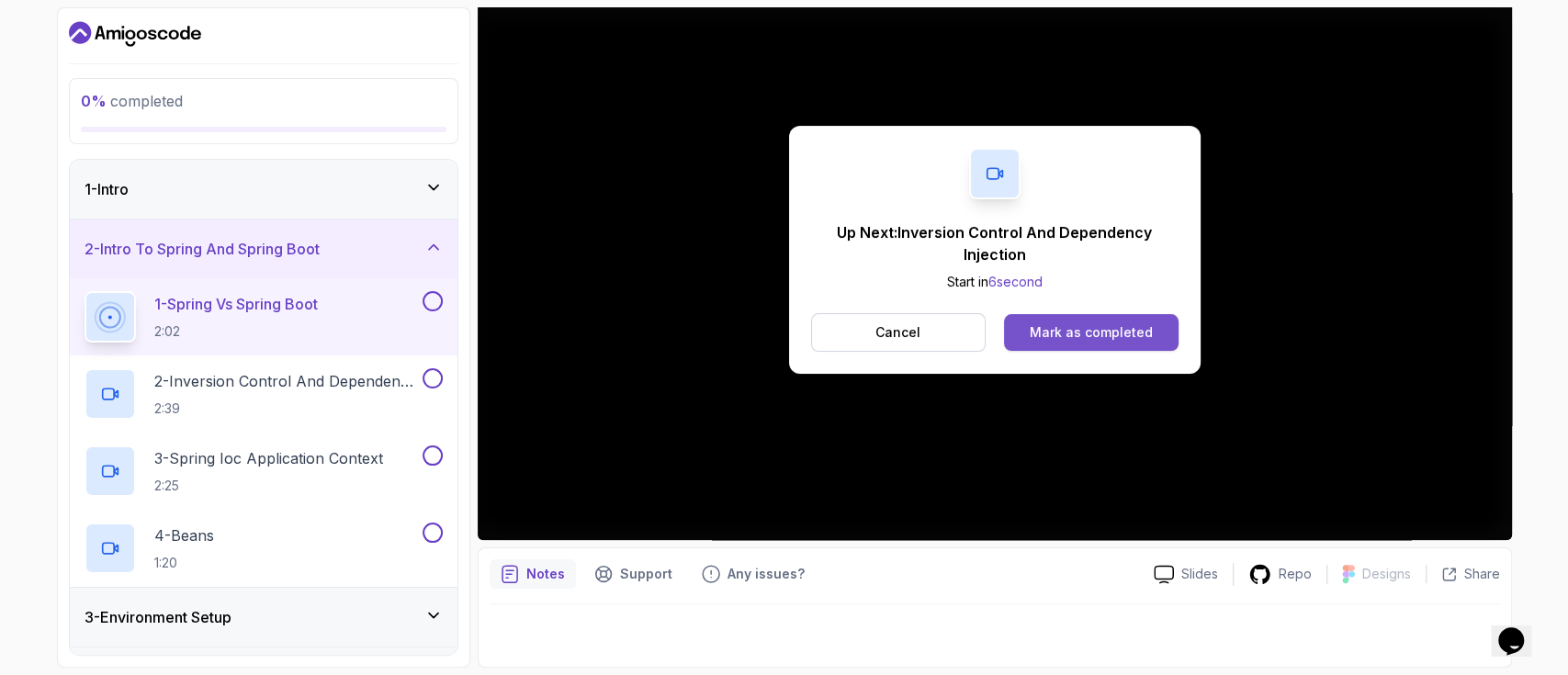 click on "Mark as completed" at bounding box center (1091, 332) 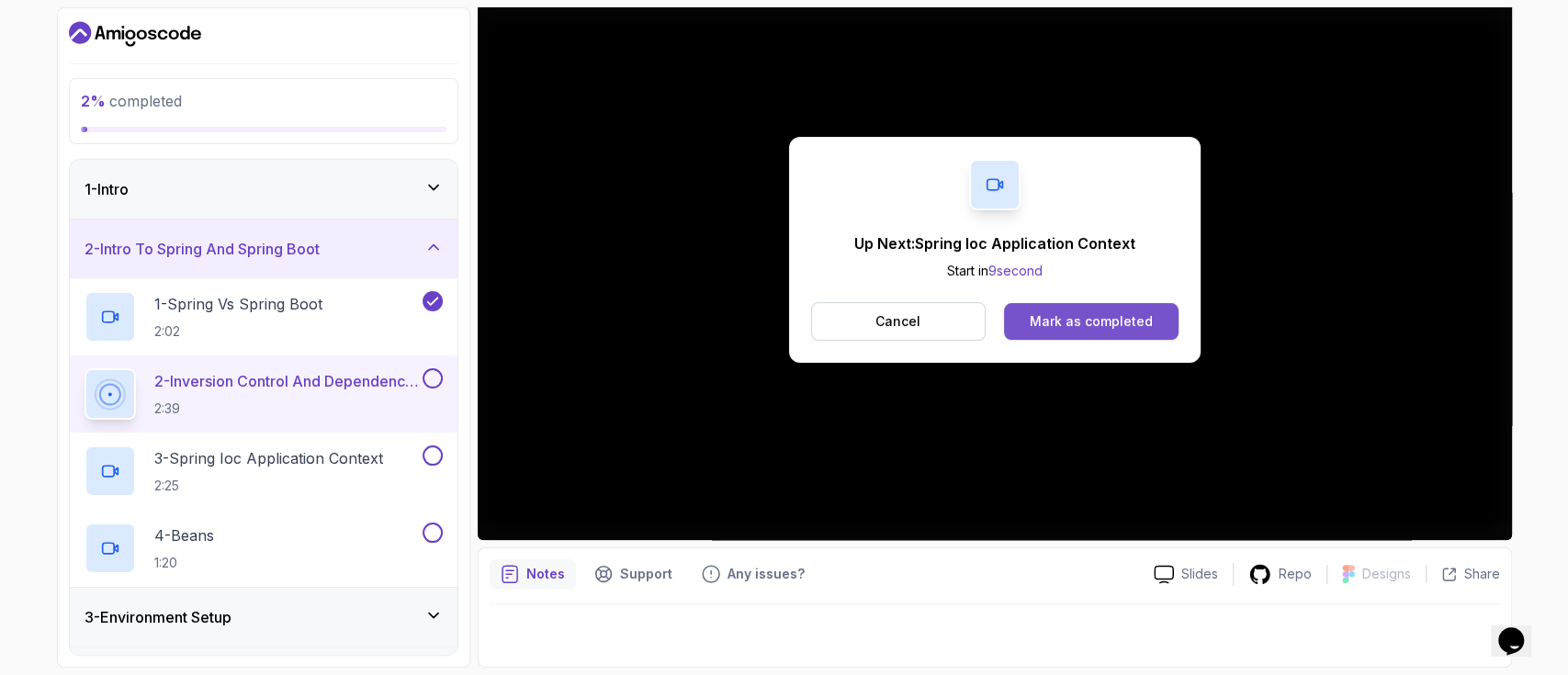 click on "Mark as completed" at bounding box center (1091, 321) 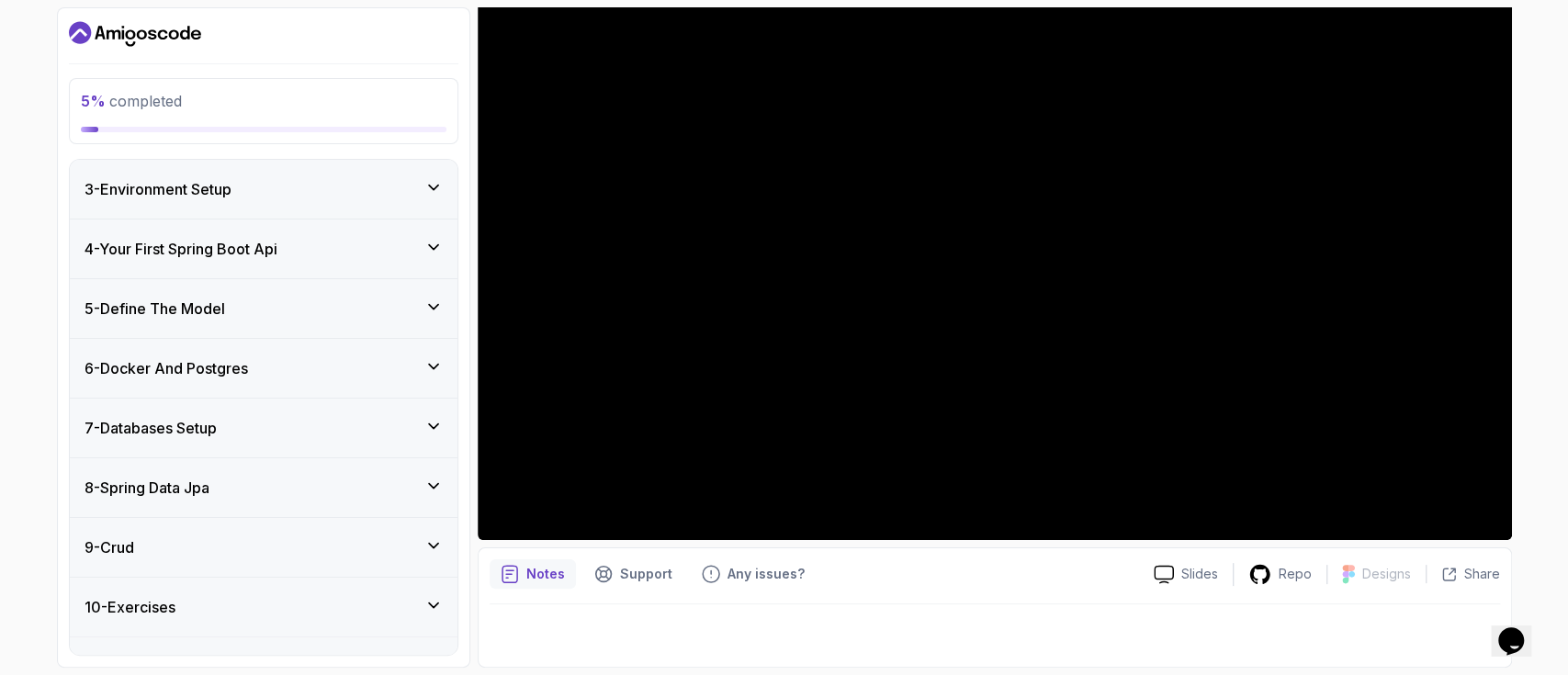 scroll, scrollTop: 527, scrollLeft: 0, axis: vertical 